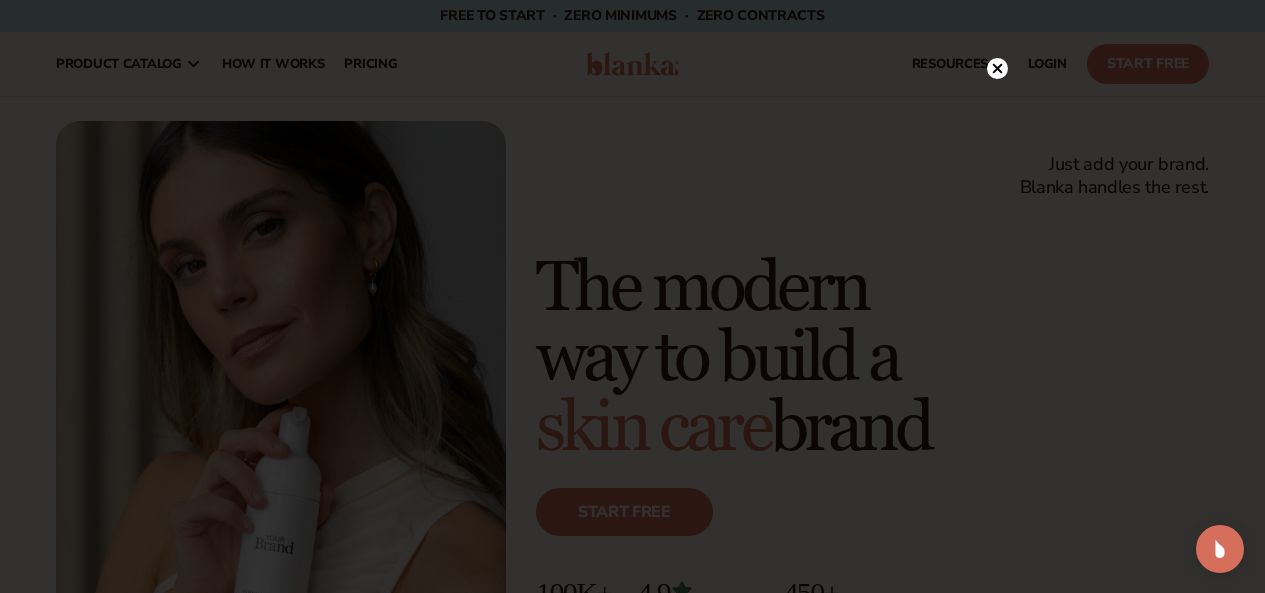scroll, scrollTop: 0, scrollLeft: 0, axis: both 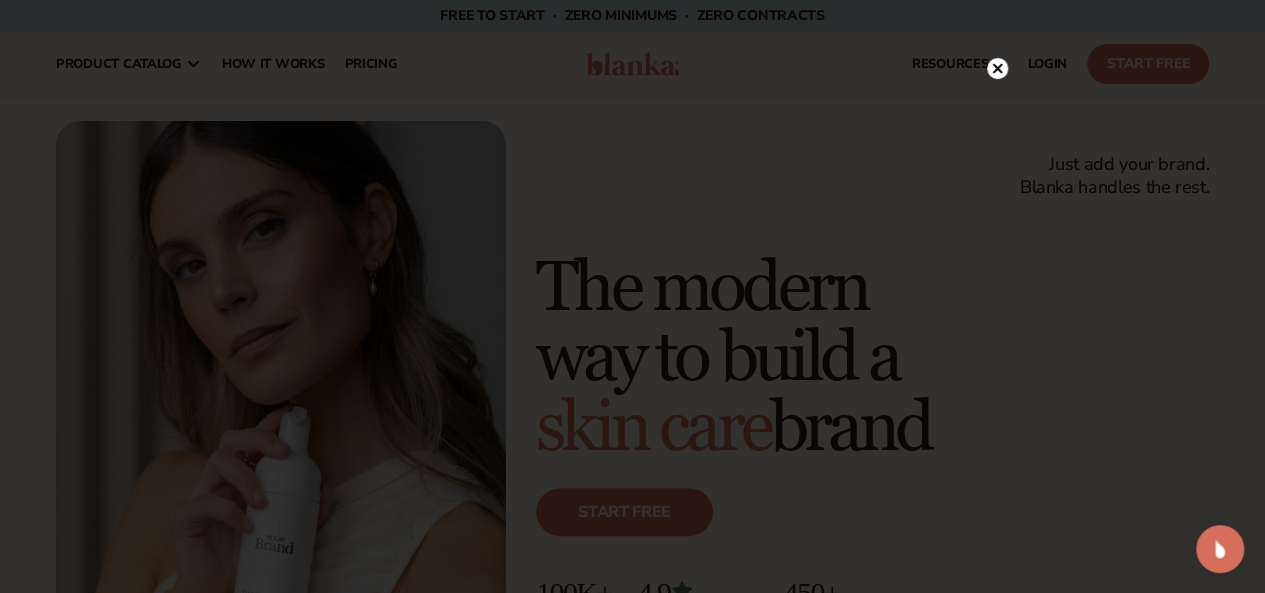 click 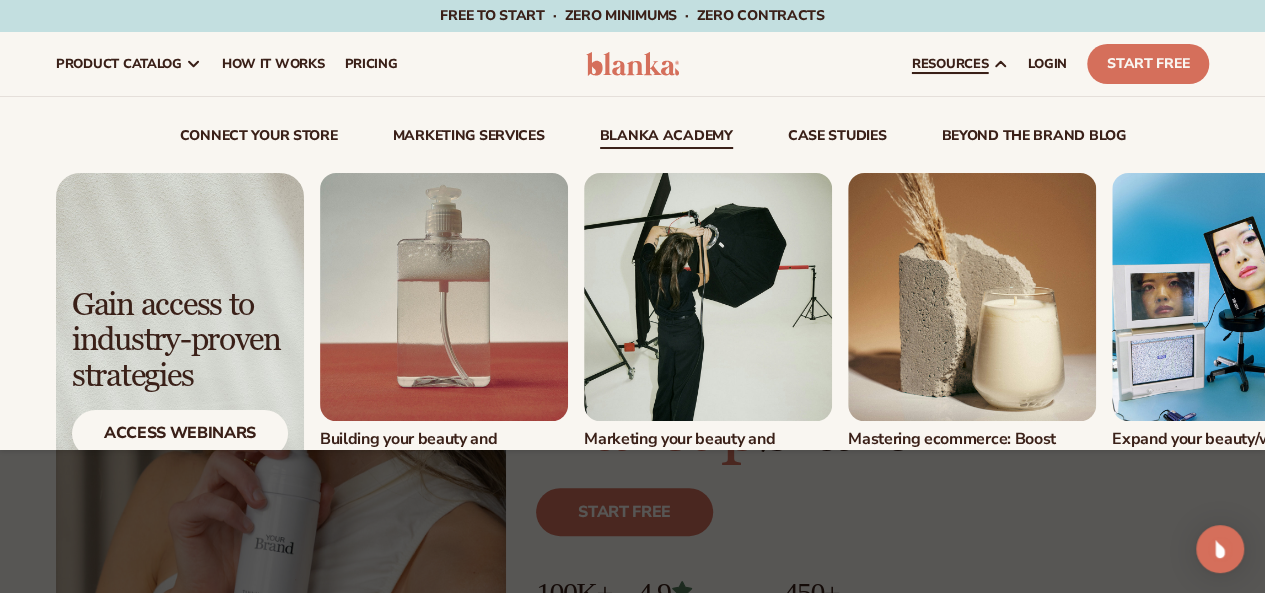 scroll, scrollTop: 600, scrollLeft: 0, axis: vertical 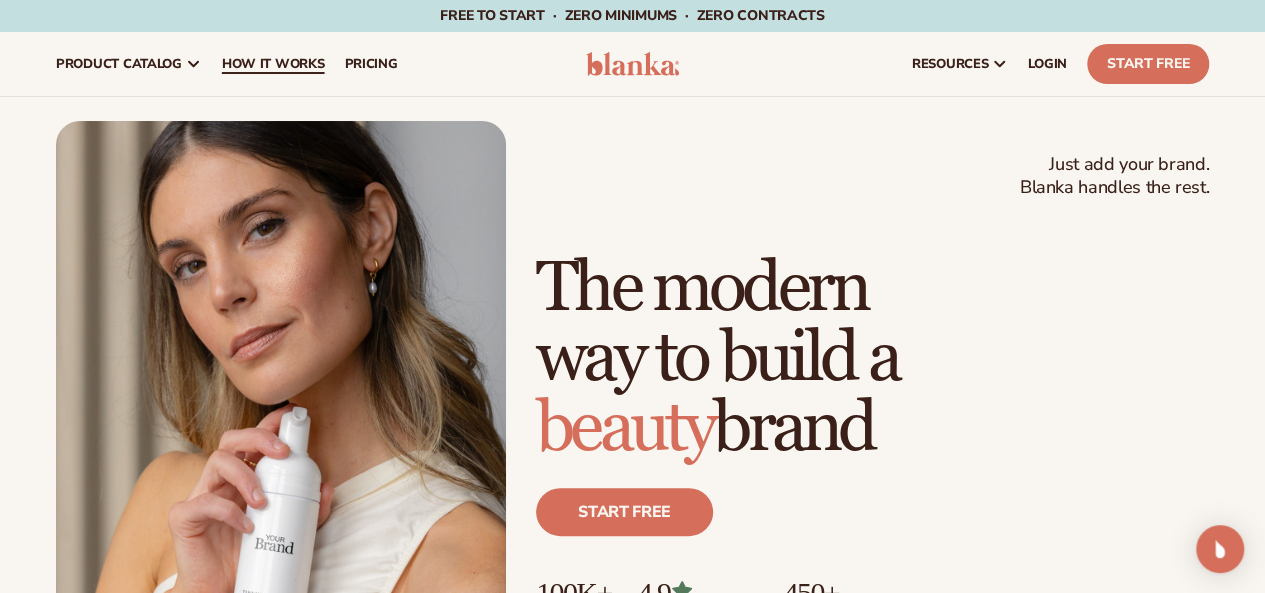 click on "How It Works" at bounding box center [273, 64] 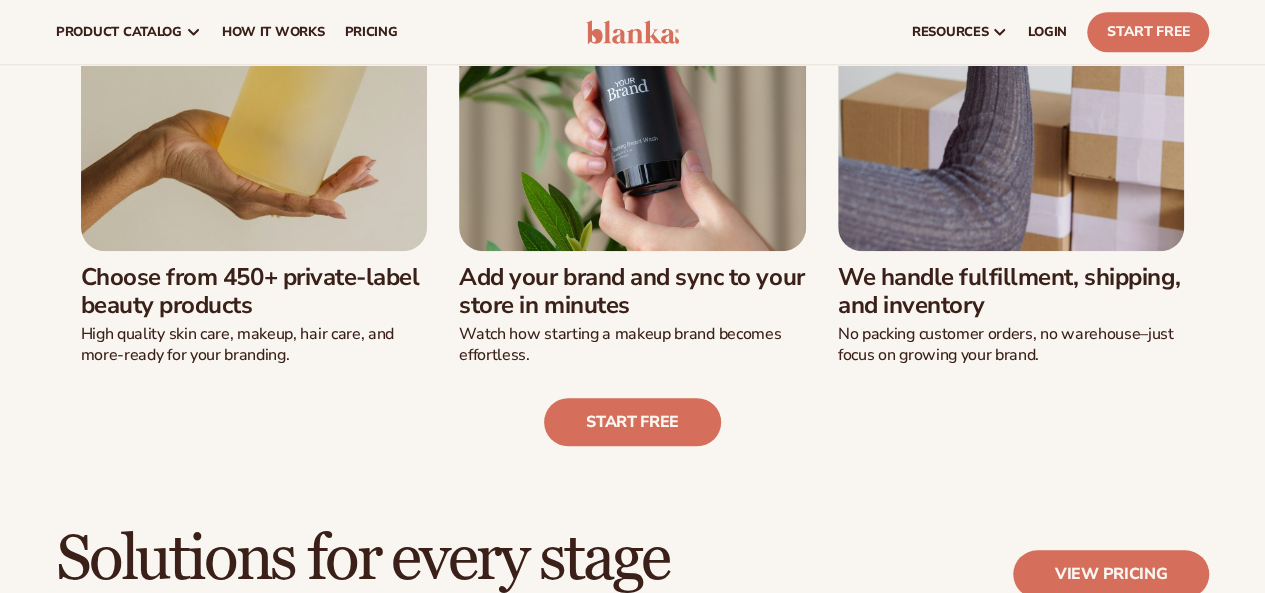 scroll, scrollTop: 500, scrollLeft: 0, axis: vertical 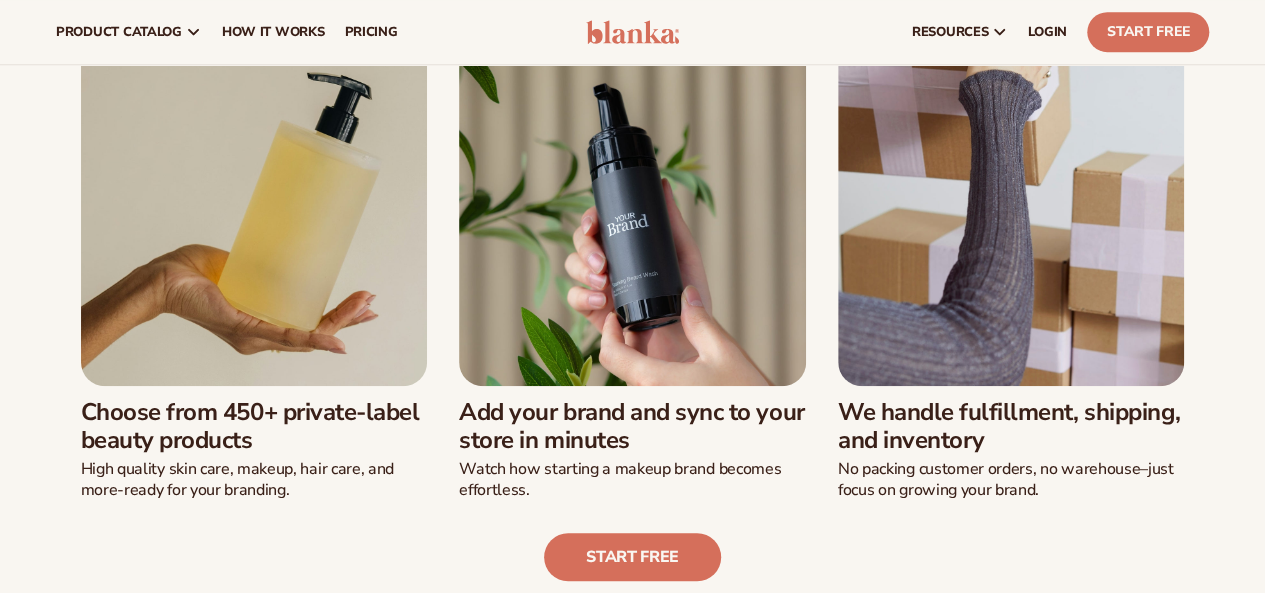 click on "We handle fulfillment, shipping, and inventory" at bounding box center [1011, 427] 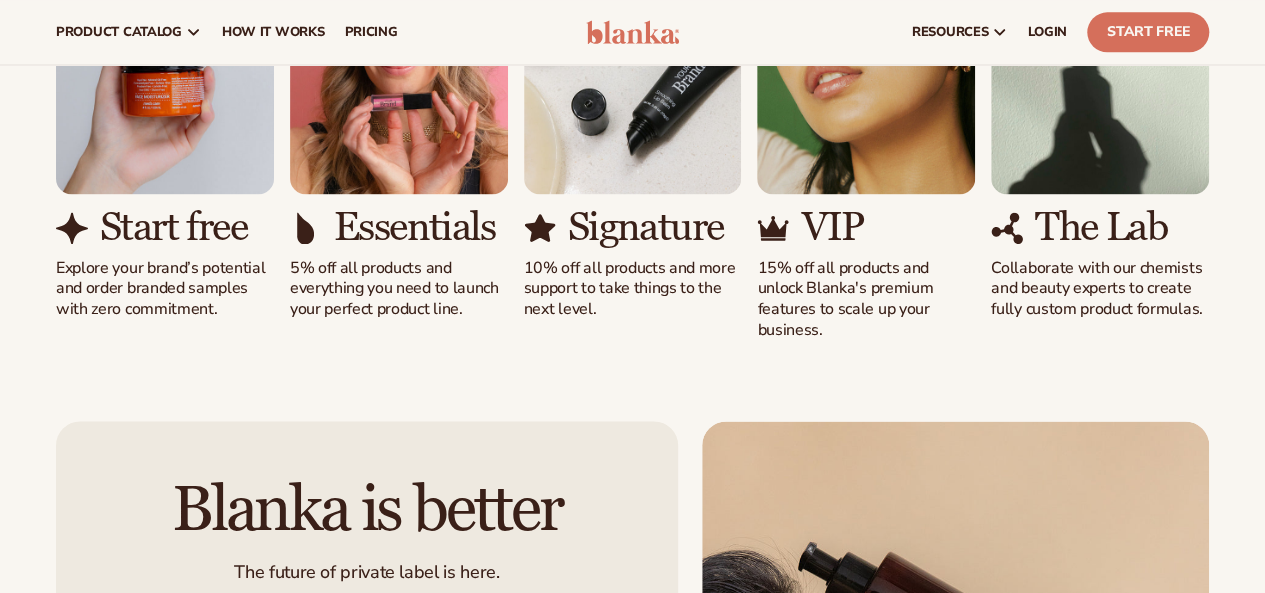 scroll, scrollTop: 1200, scrollLeft: 0, axis: vertical 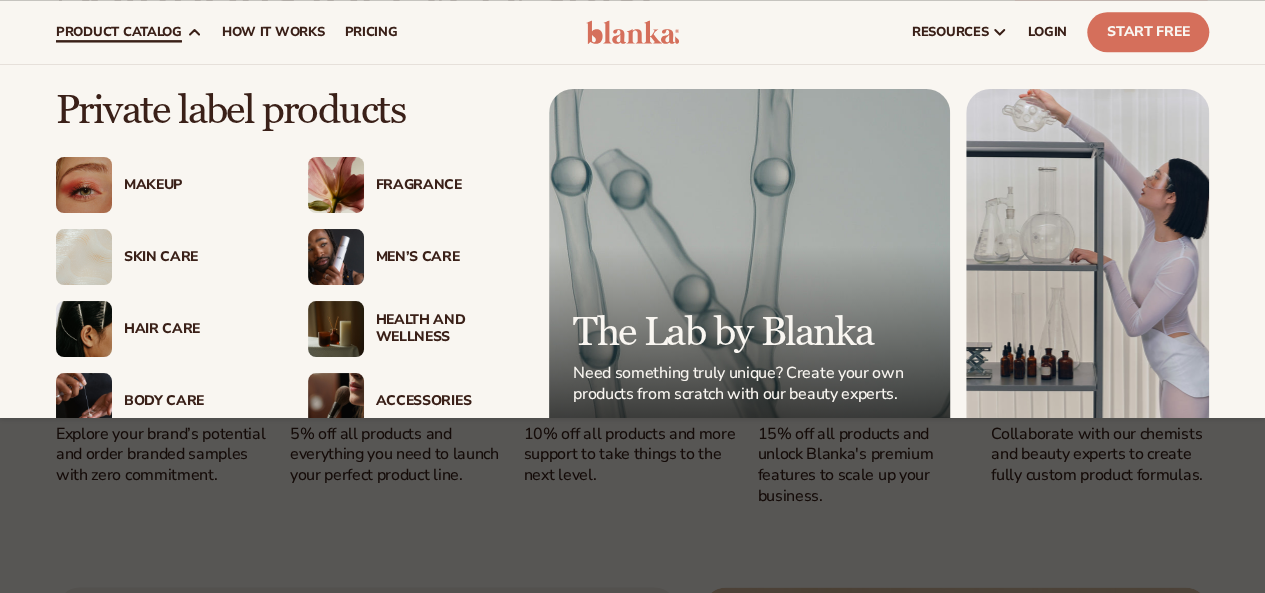 click on "Makeup" at bounding box center (196, 185) 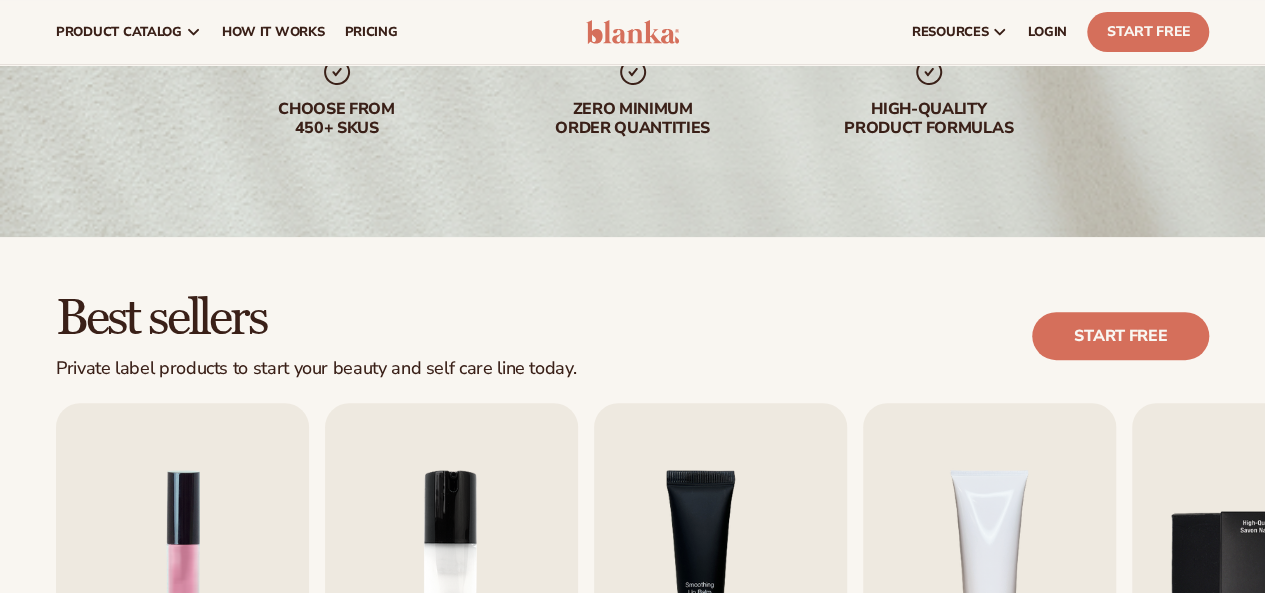 scroll, scrollTop: 100, scrollLeft: 0, axis: vertical 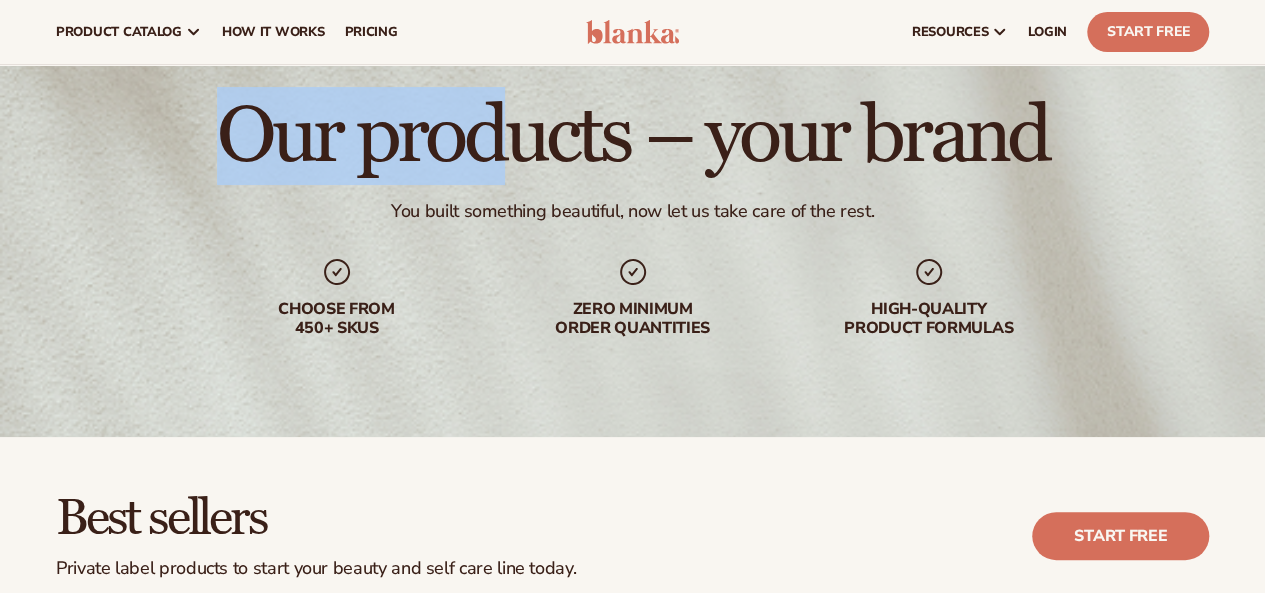 click on "Our products – your brand You built something beautiful, now let us take care of the rest.
Choose from 450+ Skus
Zero minimum order quantities
High-quality product formulas" at bounding box center (632, 217) 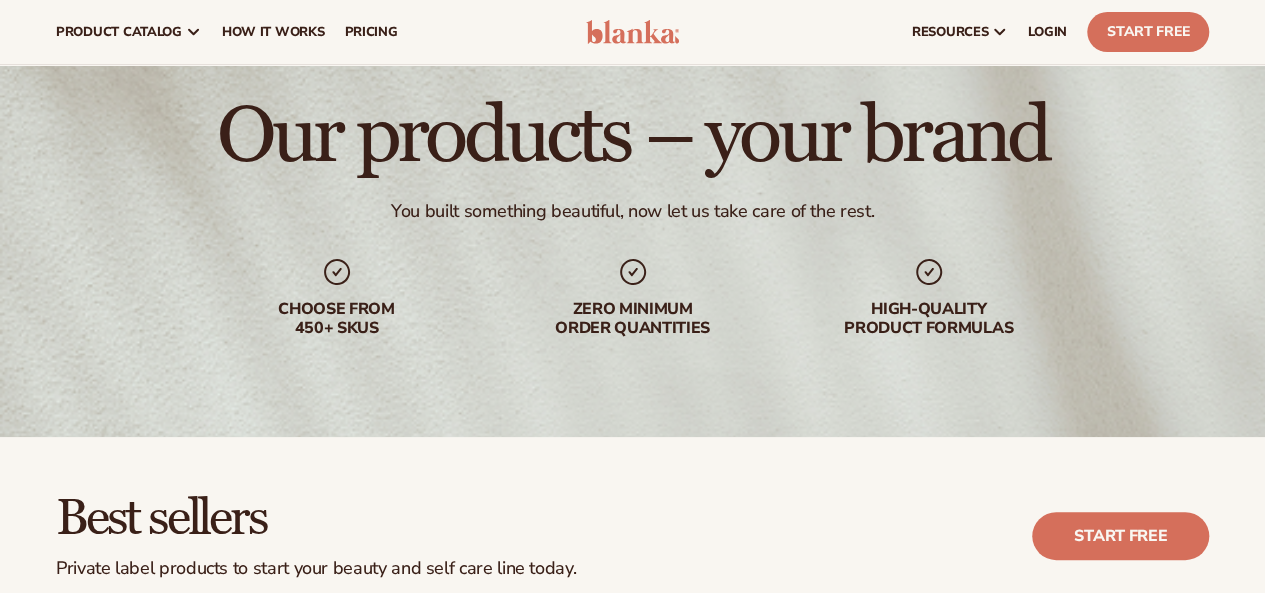 click on "Our products – your brand" at bounding box center (632, 136) 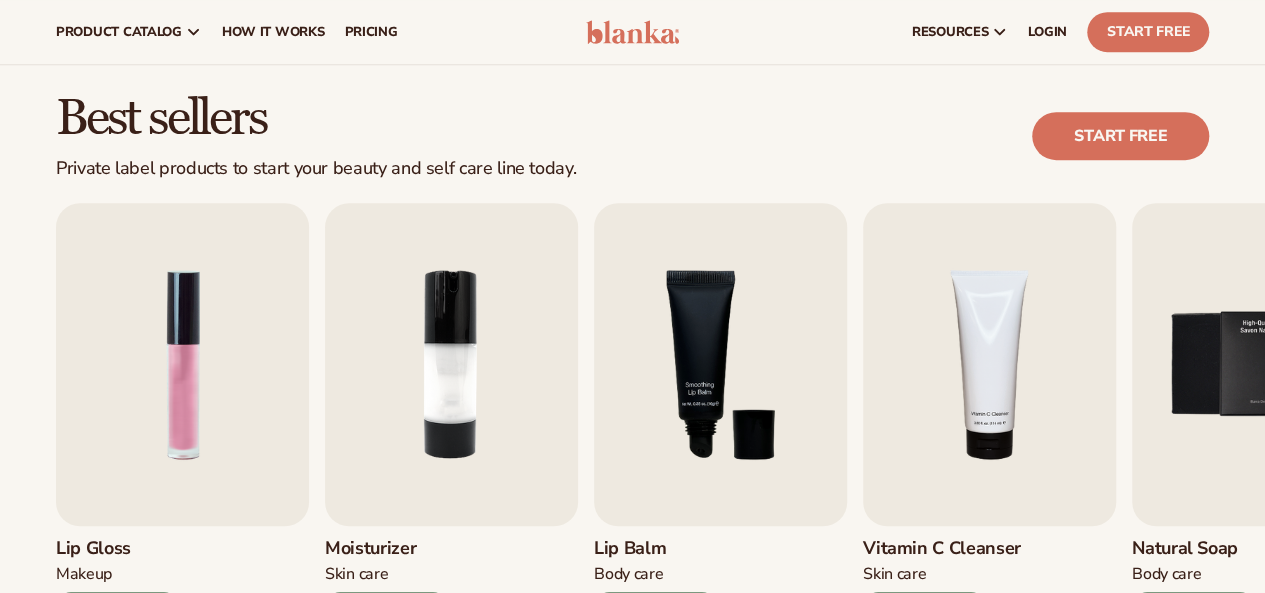 scroll, scrollTop: 0, scrollLeft: 0, axis: both 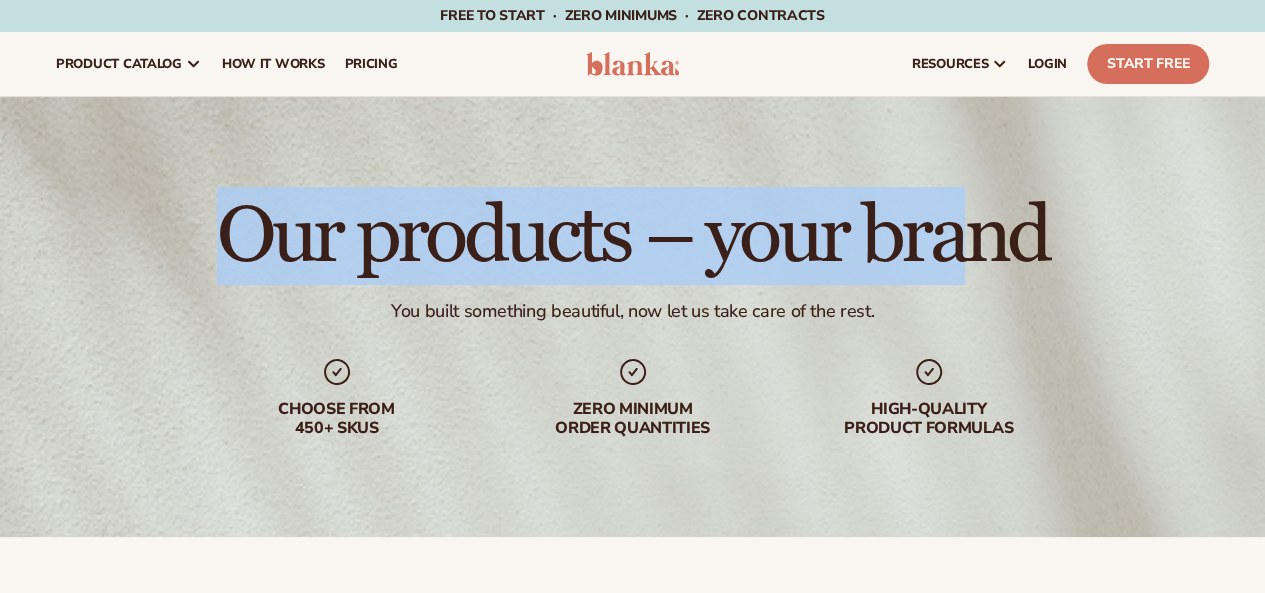 drag, startPoint x: 0, startPoint y: 194, endPoint x: 960, endPoint y: 268, distance: 962.84784 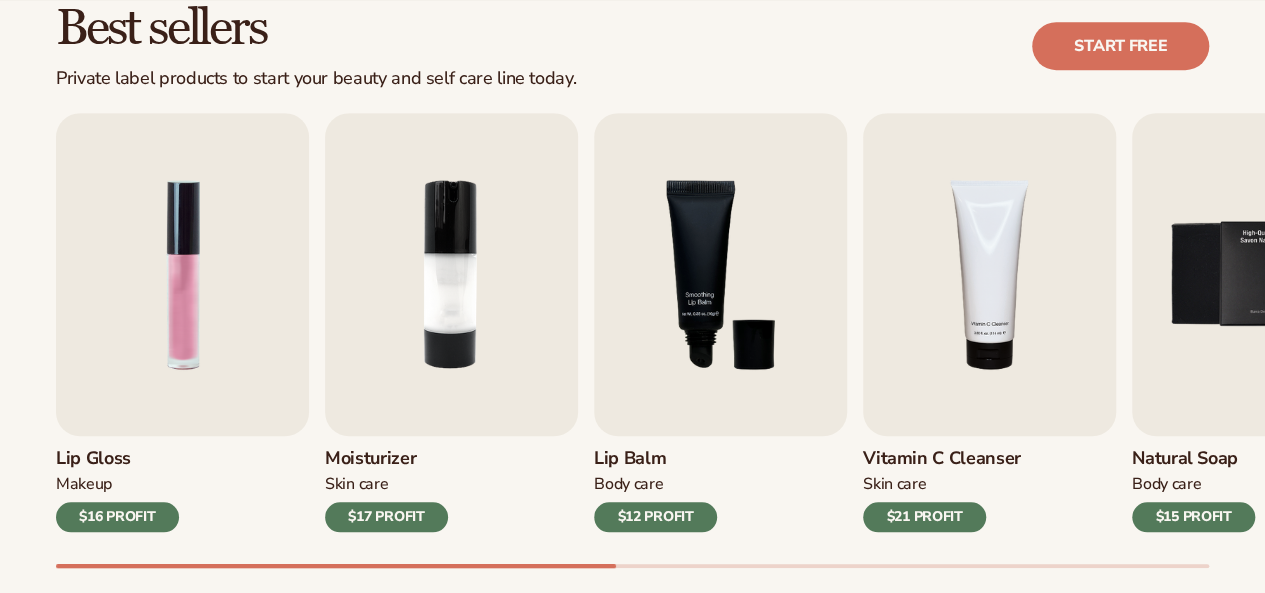 scroll, scrollTop: 600, scrollLeft: 0, axis: vertical 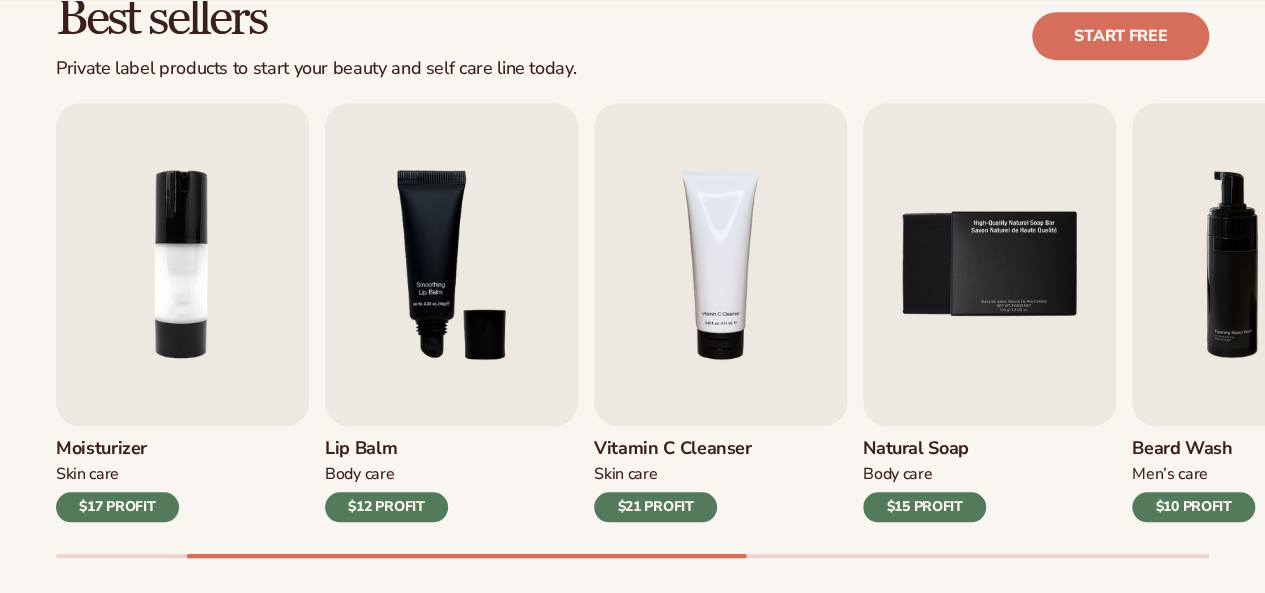 click on "$21 PROFIT" at bounding box center (655, 507) 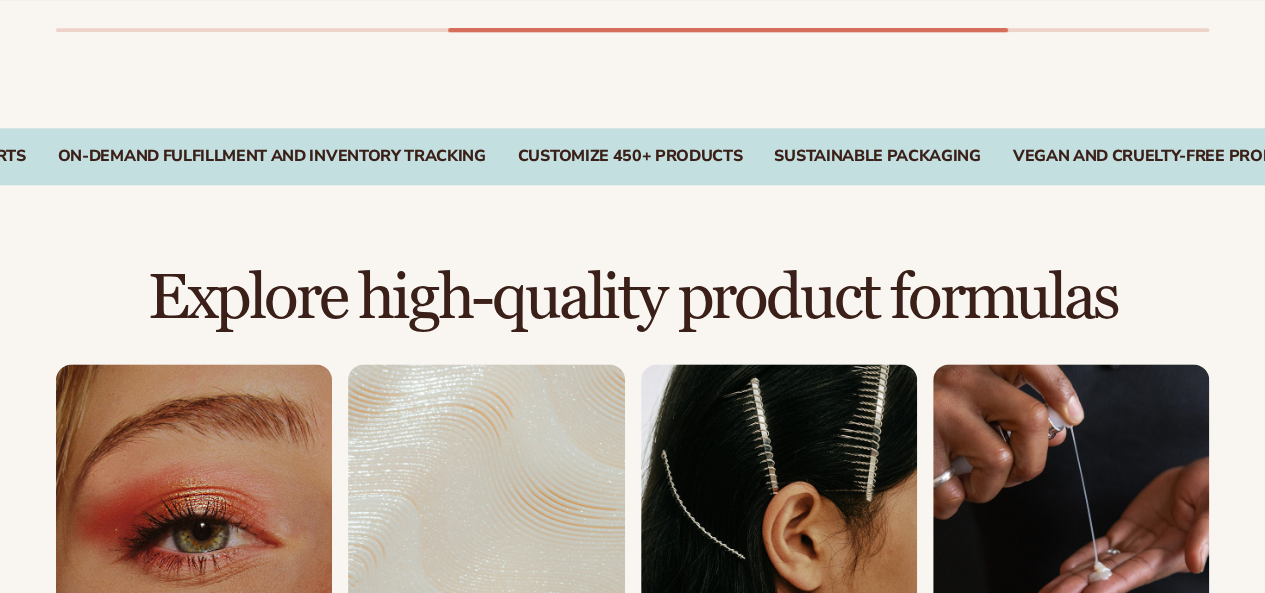 scroll, scrollTop: 1300, scrollLeft: 0, axis: vertical 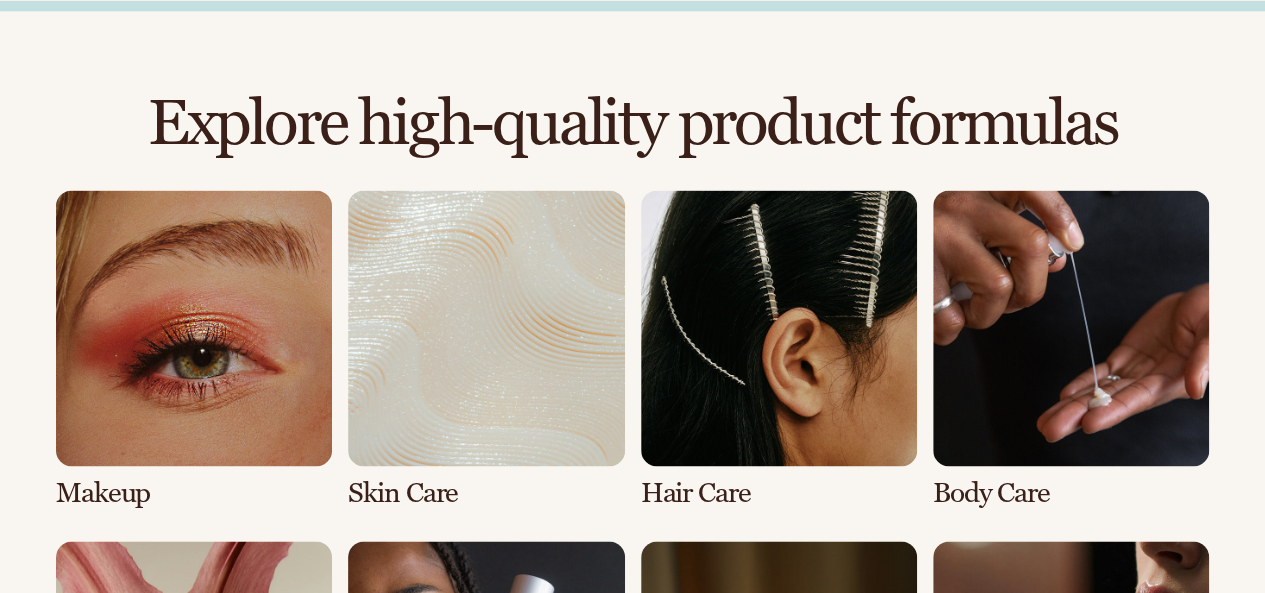 drag, startPoint x: 78, startPoint y: 65, endPoint x: 560, endPoint y: 78, distance: 482.1753 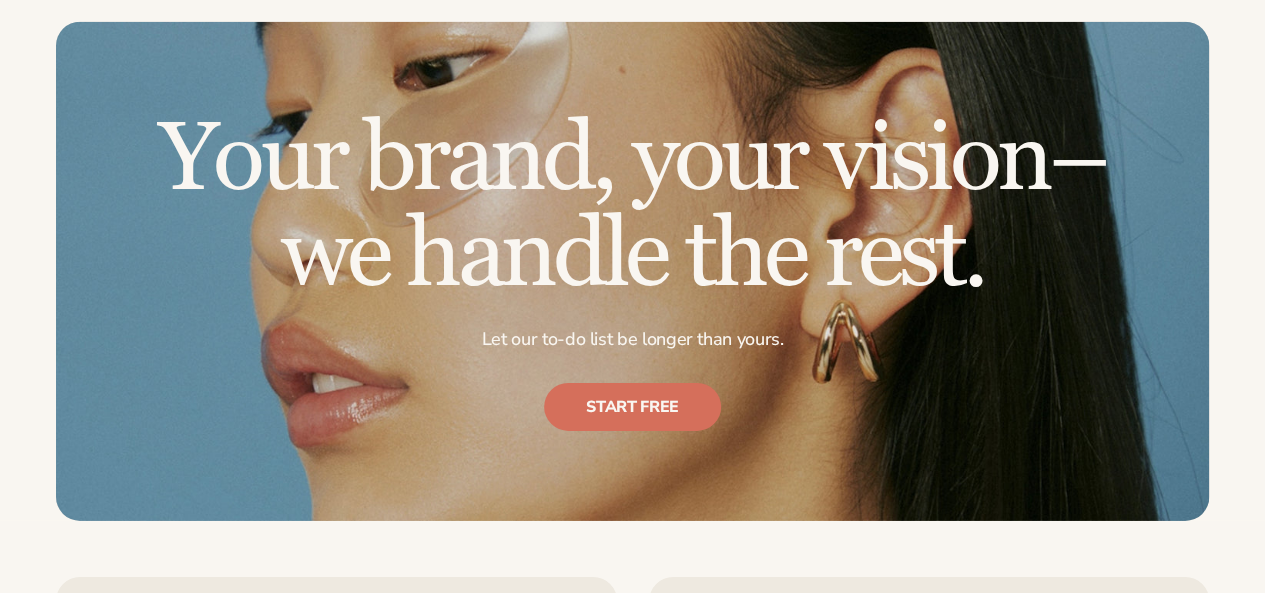 scroll, scrollTop: 2400, scrollLeft: 0, axis: vertical 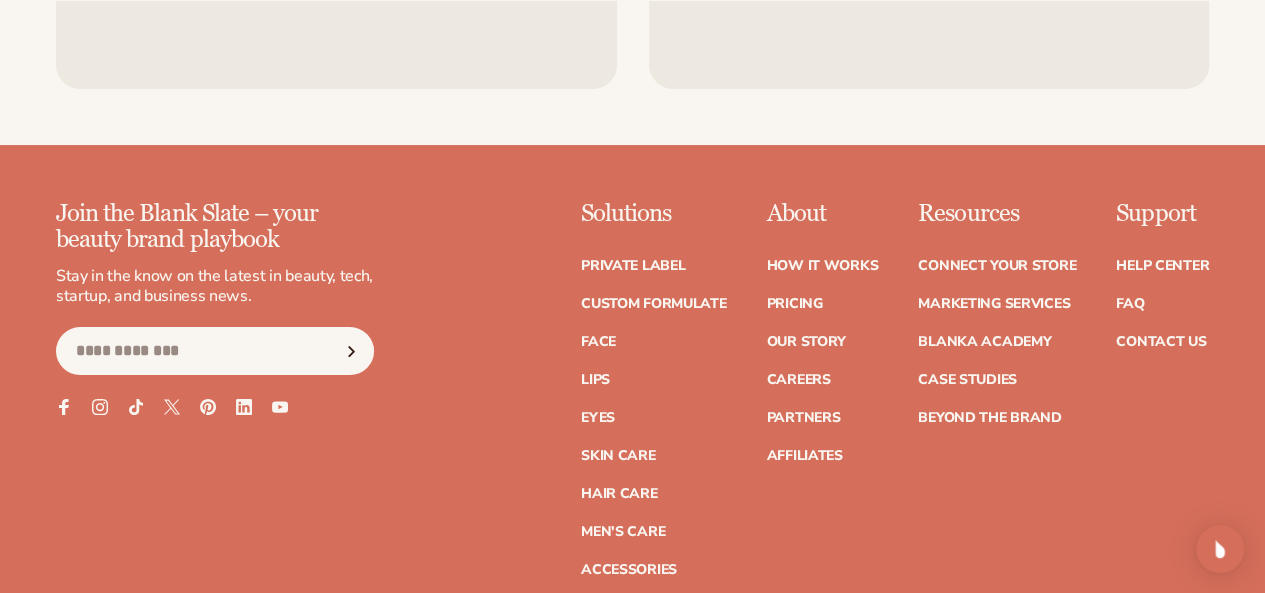 drag, startPoint x: 1279, startPoint y: 326, endPoint x: 1279, endPoint y: 493, distance: 167 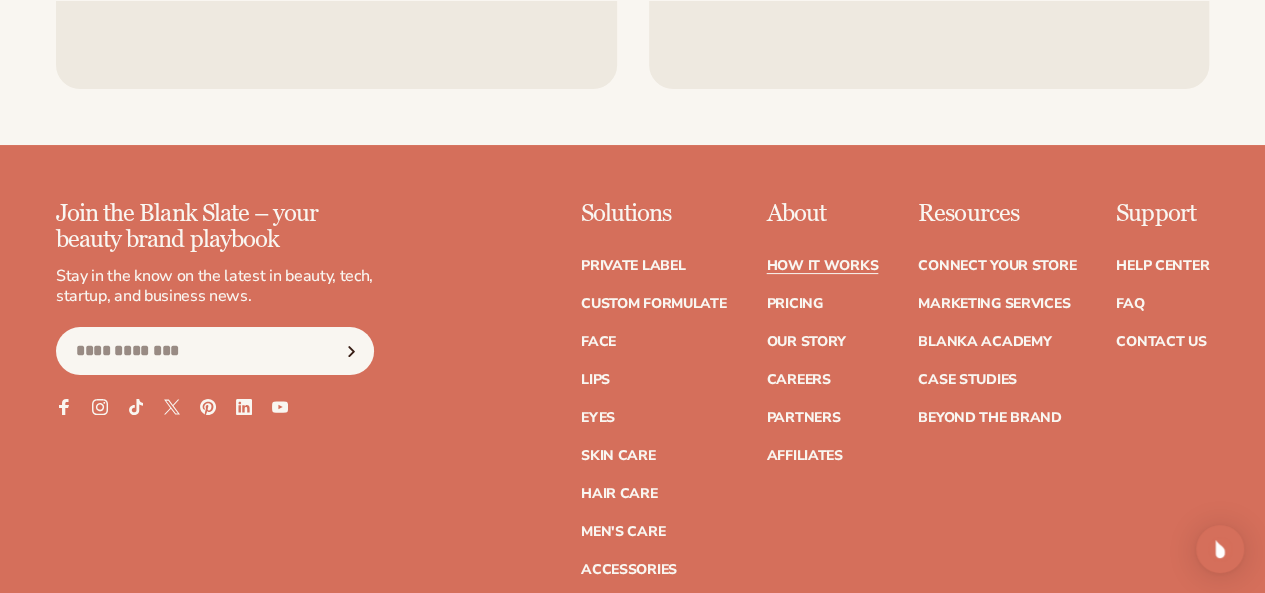 click on "How It Works" at bounding box center [822, 266] 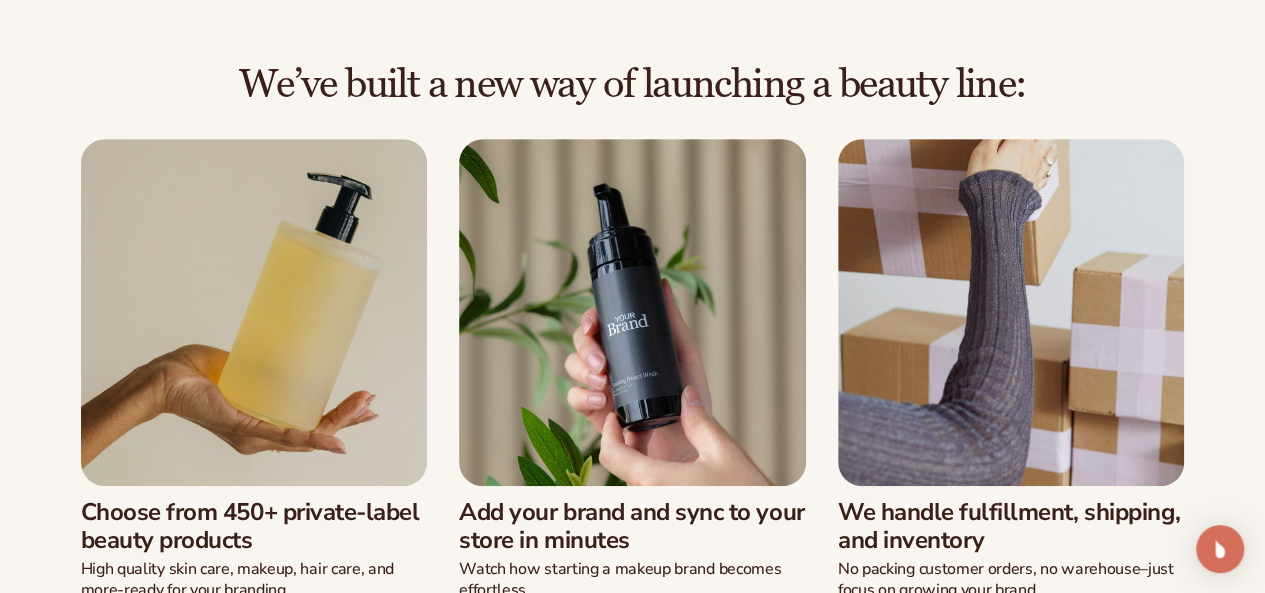 scroll, scrollTop: 400, scrollLeft: 0, axis: vertical 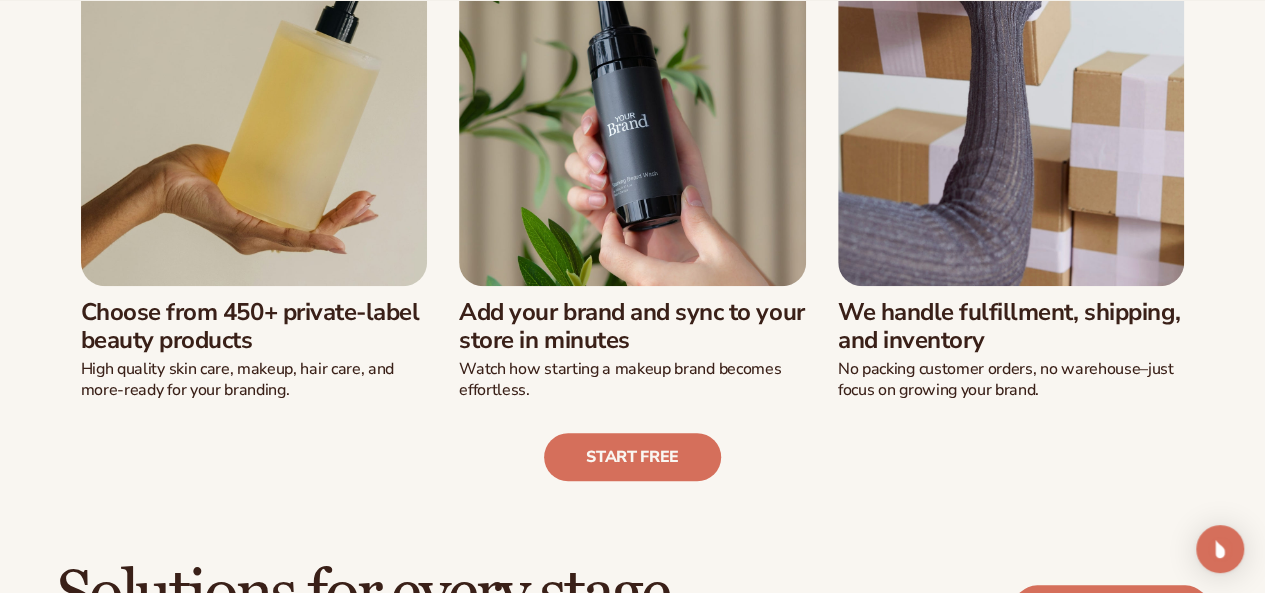 drag, startPoint x: 24, startPoint y: 326, endPoint x: 343, endPoint y: 338, distance: 319.22562 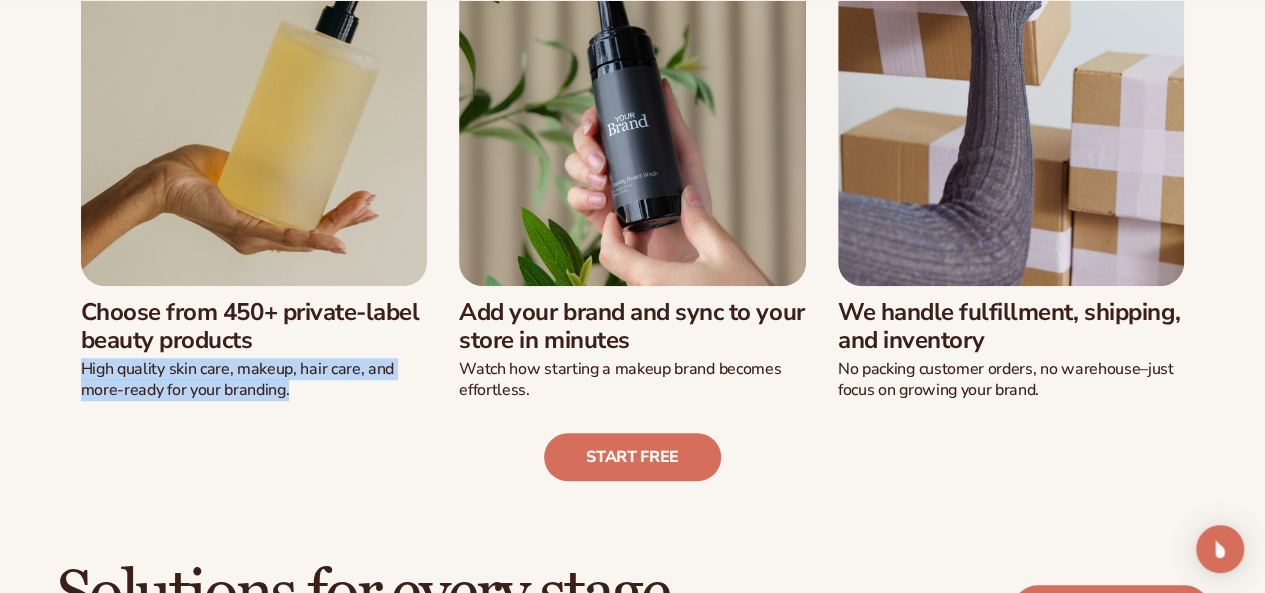 drag, startPoint x: 331, startPoint y: 399, endPoint x: 85, endPoint y: 363, distance: 248.6202 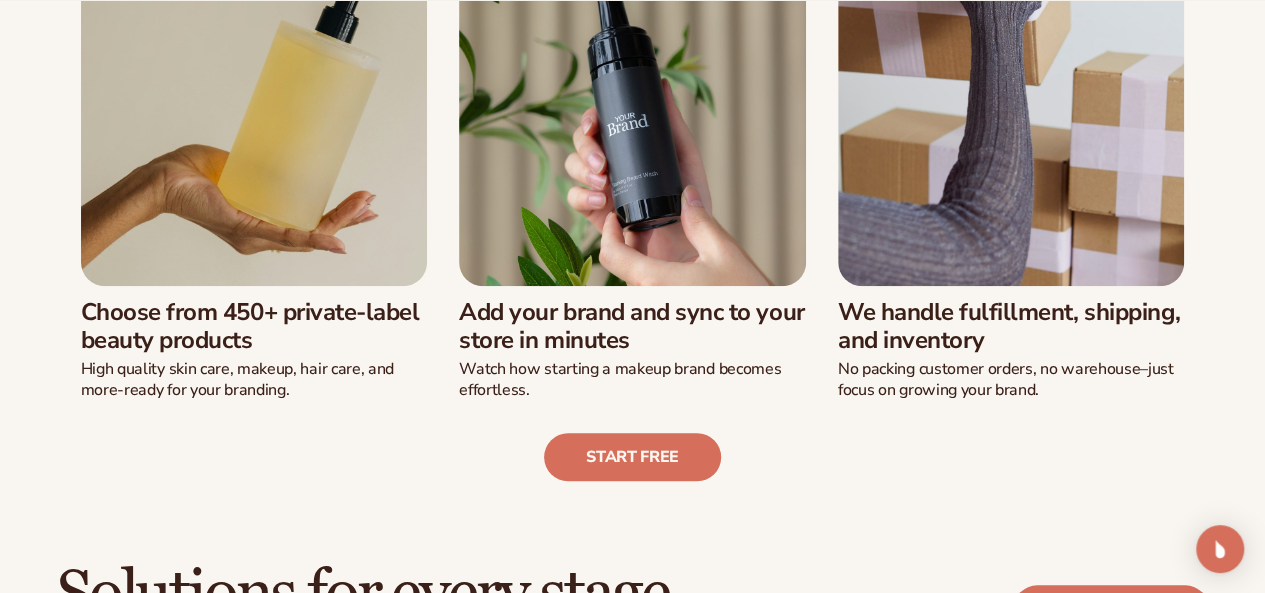 click on "Add your brand and sync to your store in minutes" at bounding box center [632, 327] 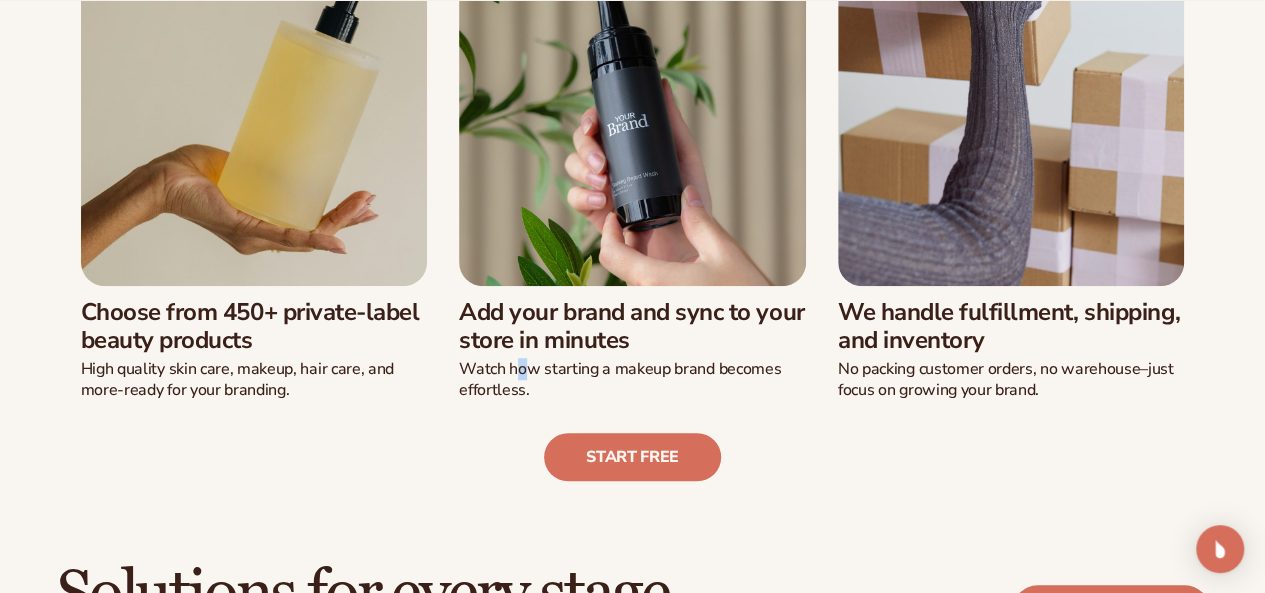 drag, startPoint x: 532, startPoint y: 367, endPoint x: 828, endPoint y: 368, distance: 296.00168 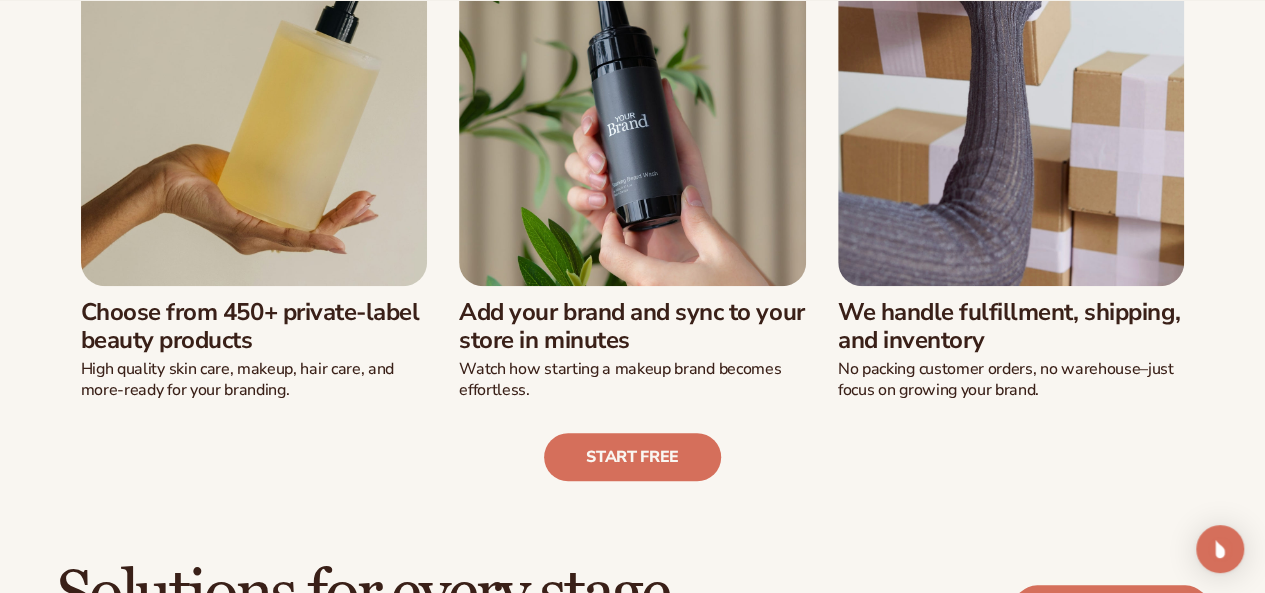 click on "No packing customer orders, no warehouse–just focus on growing your brand." at bounding box center (1011, 380) 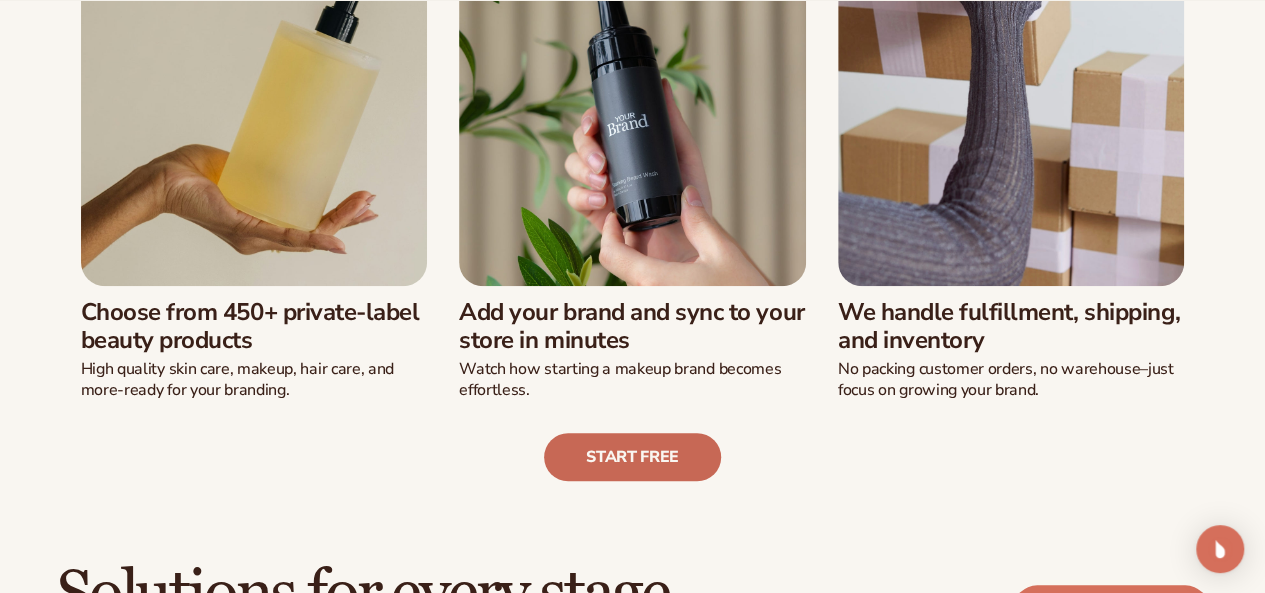 click on "Start free" at bounding box center (632, 457) 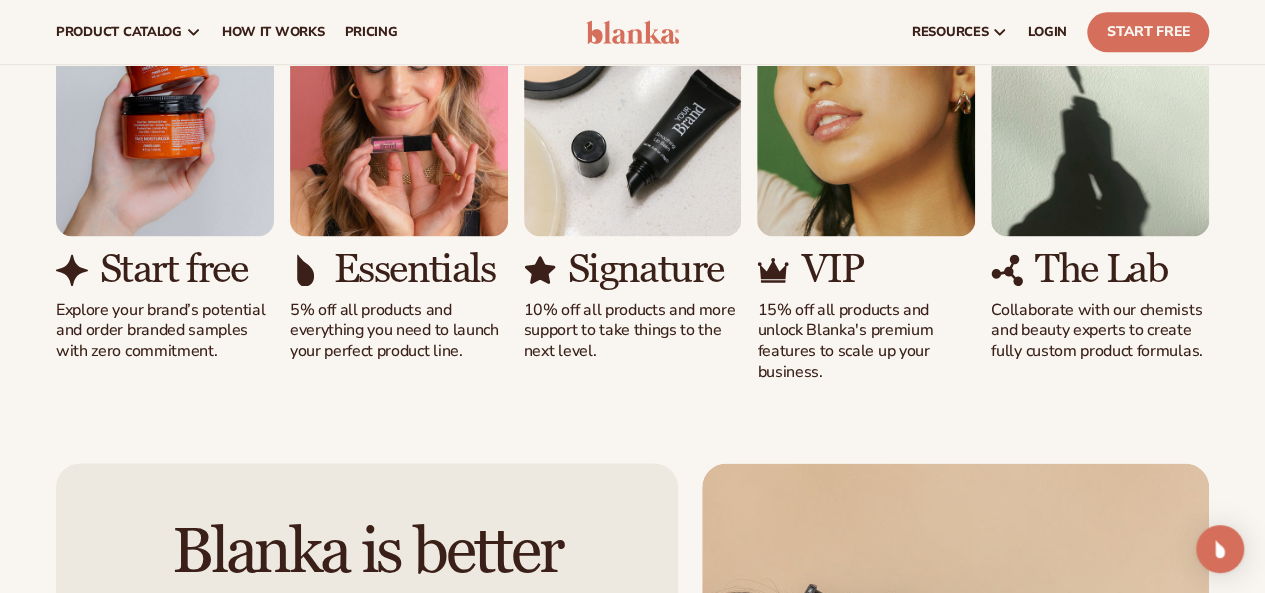 scroll, scrollTop: 1300, scrollLeft: 0, axis: vertical 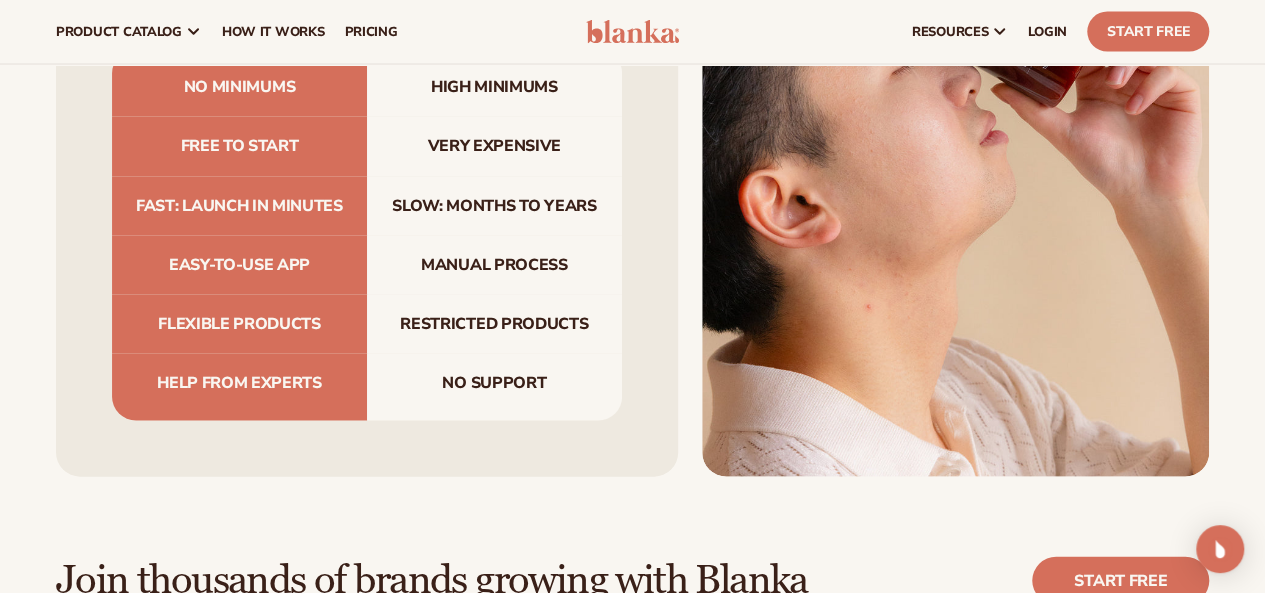 click on "Slow: months to years" at bounding box center (494, 206) 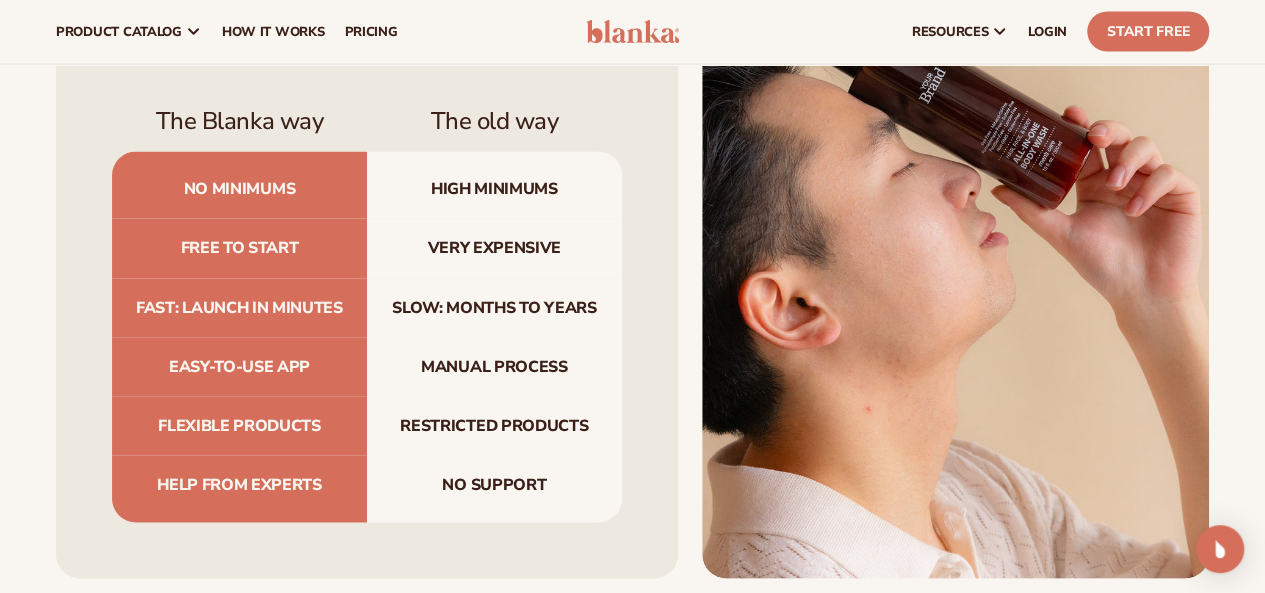 scroll, scrollTop: 1800, scrollLeft: 0, axis: vertical 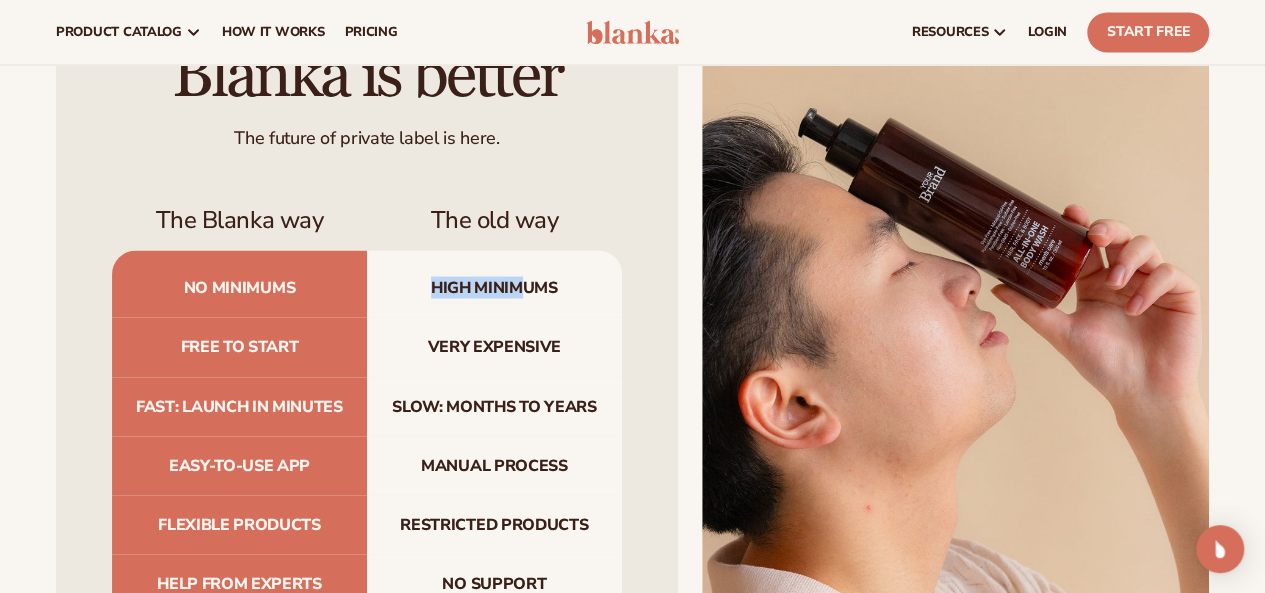 drag, startPoint x: 394, startPoint y: 273, endPoint x: 522, endPoint y: 288, distance: 128.87592 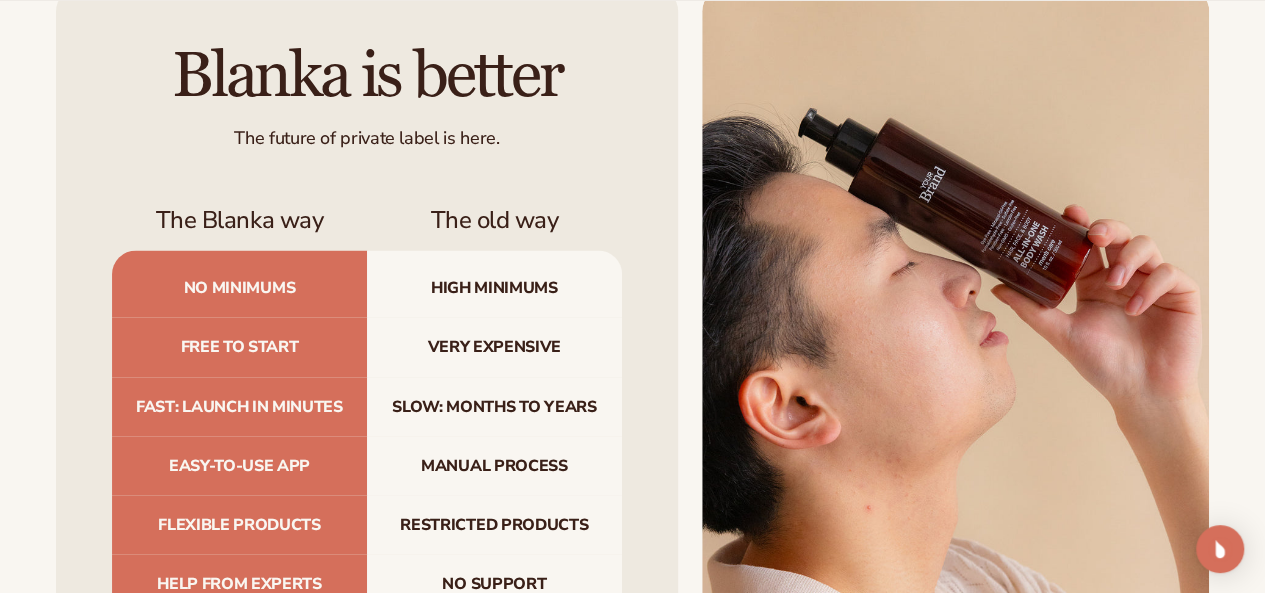 scroll, scrollTop: 1900, scrollLeft: 0, axis: vertical 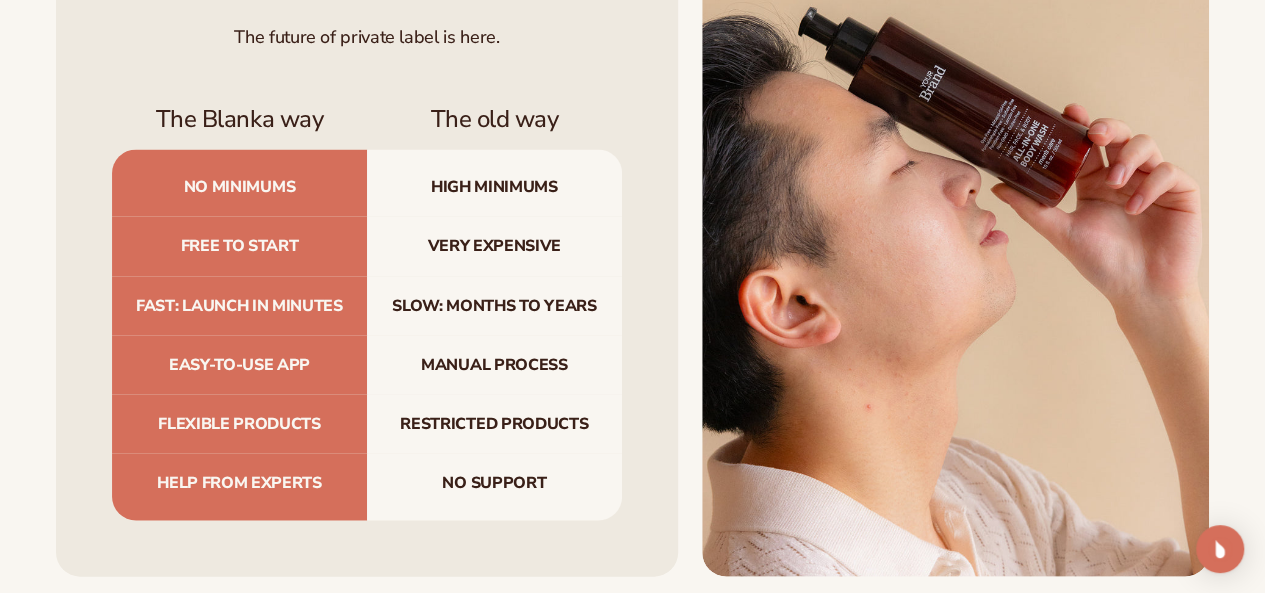 drag, startPoint x: 352, startPoint y: 293, endPoint x: 408, endPoint y: 320, distance: 62.169125 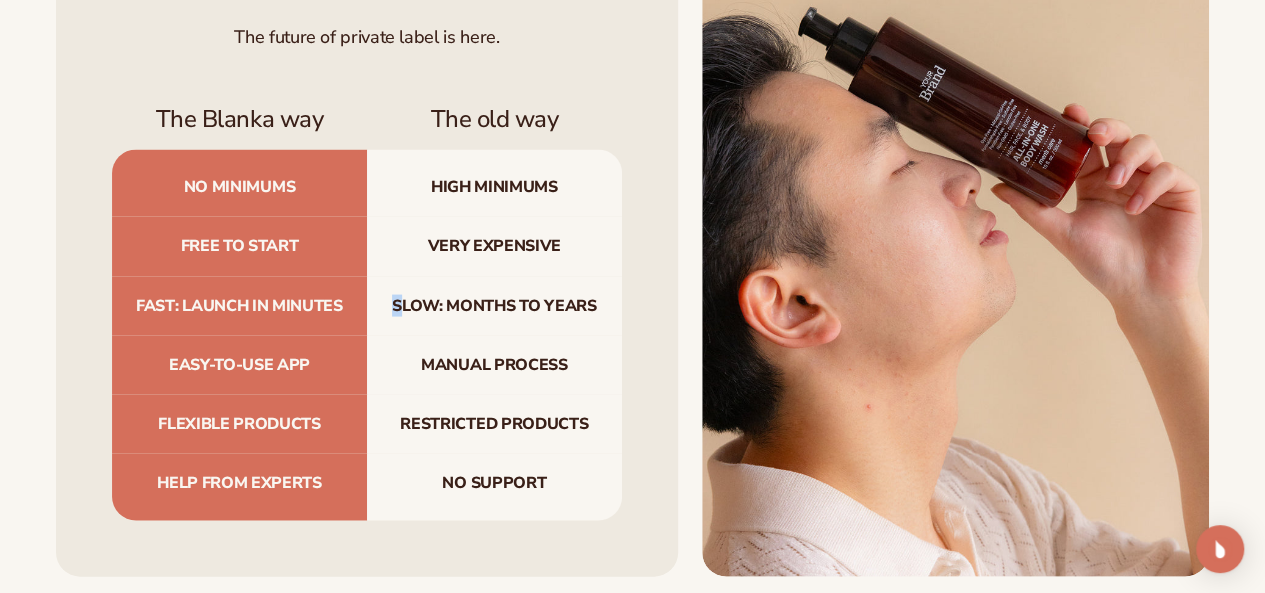 click on "Slow: months to years" at bounding box center [494, 306] 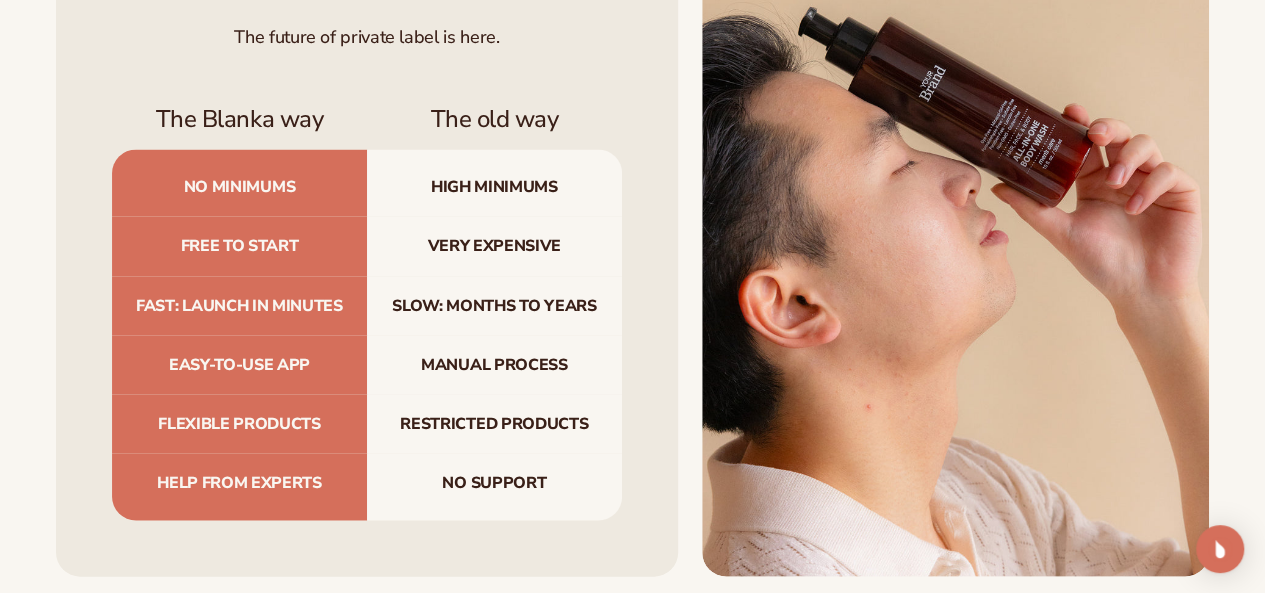 click on "Slow: months to years" at bounding box center [494, 306] 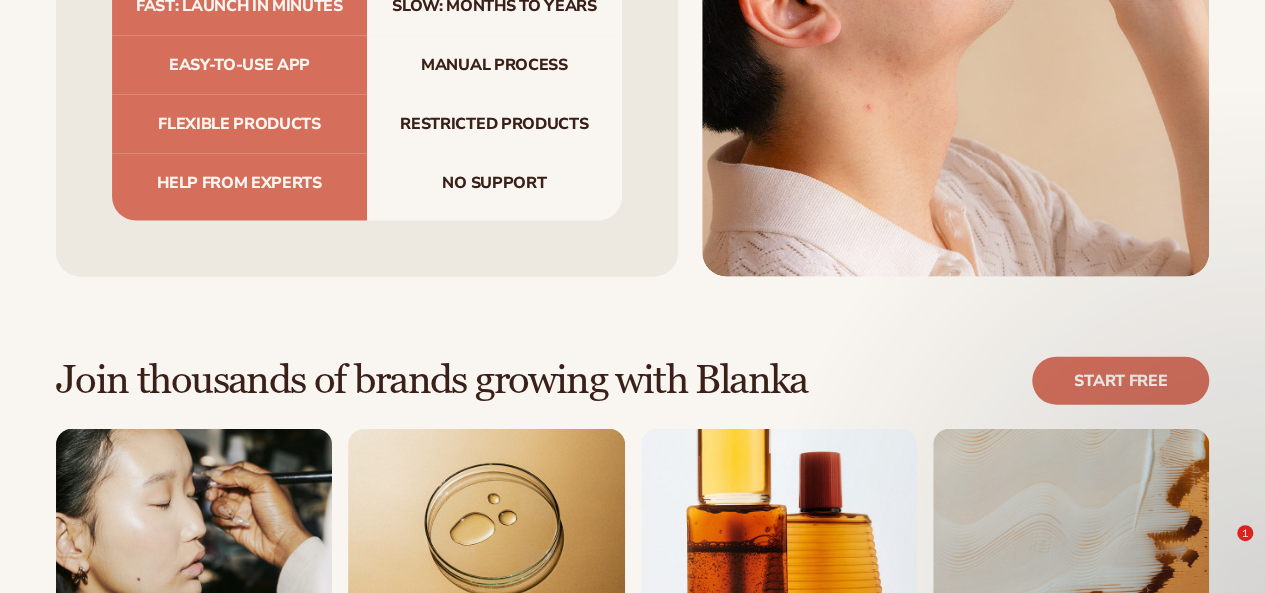 scroll, scrollTop: 2800, scrollLeft: 0, axis: vertical 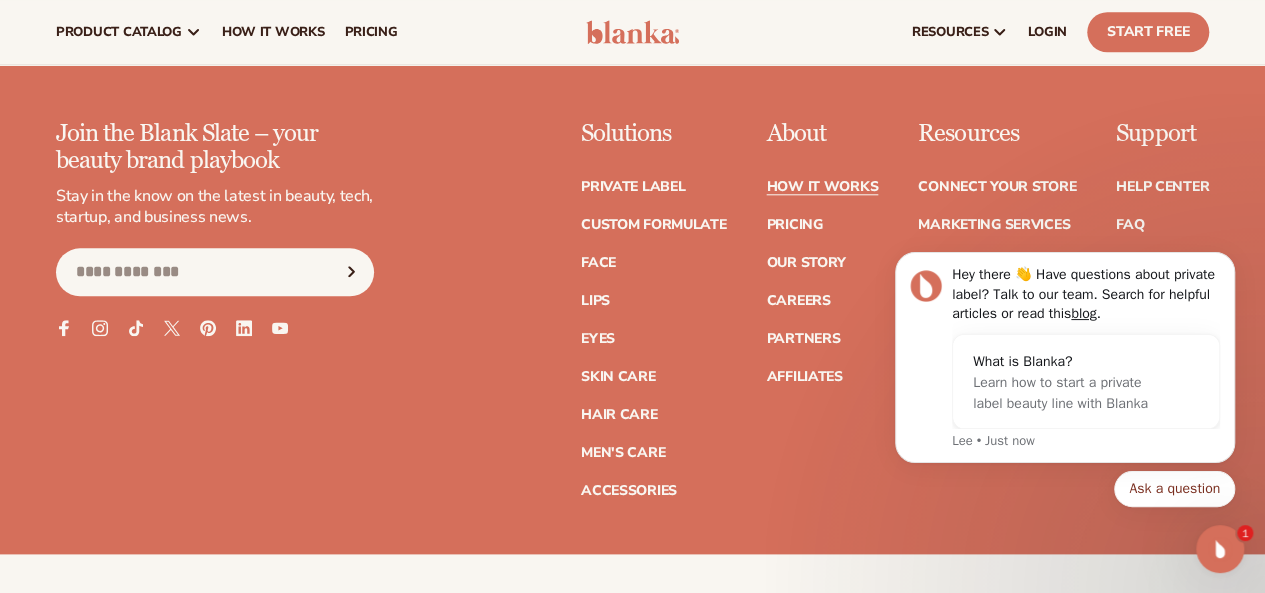 drag, startPoint x: 38, startPoint y: 32, endPoint x: 832, endPoint y: 222, distance: 816.41656 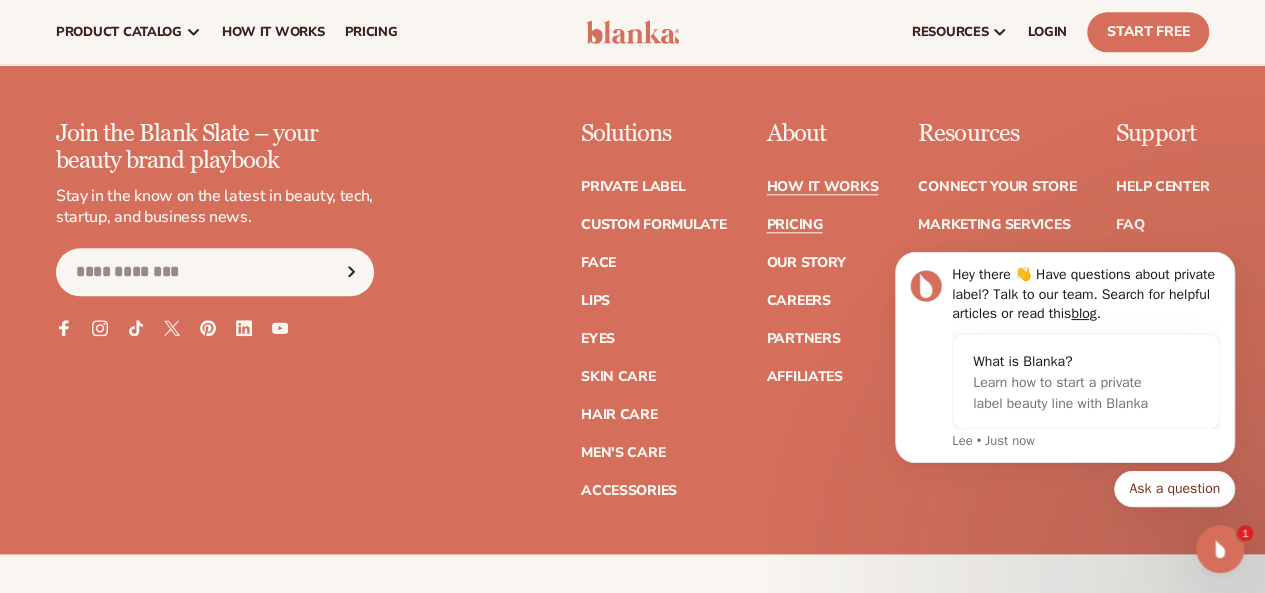 drag, startPoint x: 832, startPoint y: 222, endPoint x: 653, endPoint y: 228, distance: 179.10052 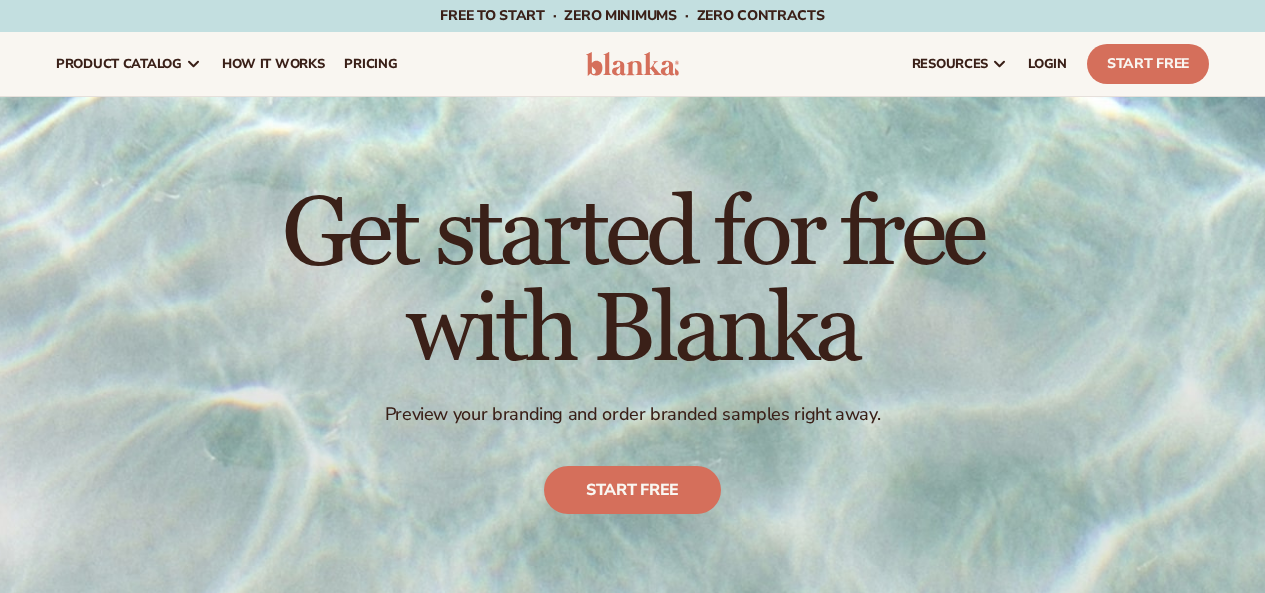 scroll, scrollTop: 0, scrollLeft: 0, axis: both 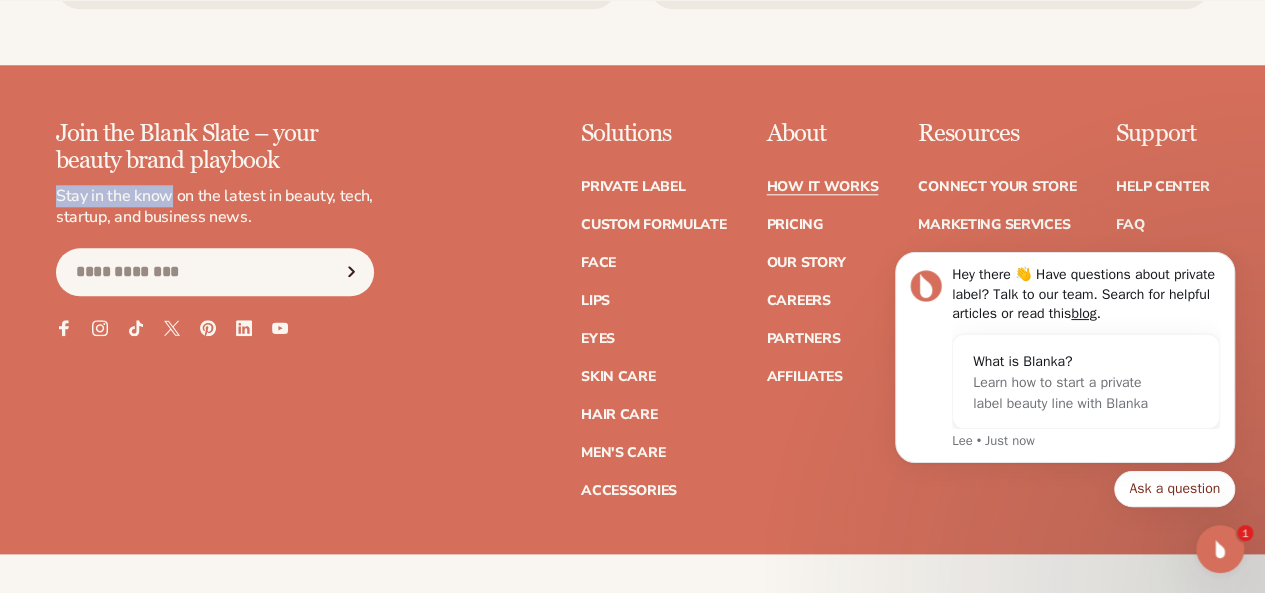 drag, startPoint x: 26, startPoint y: 237, endPoint x: 171, endPoint y: 251, distance: 145.6743 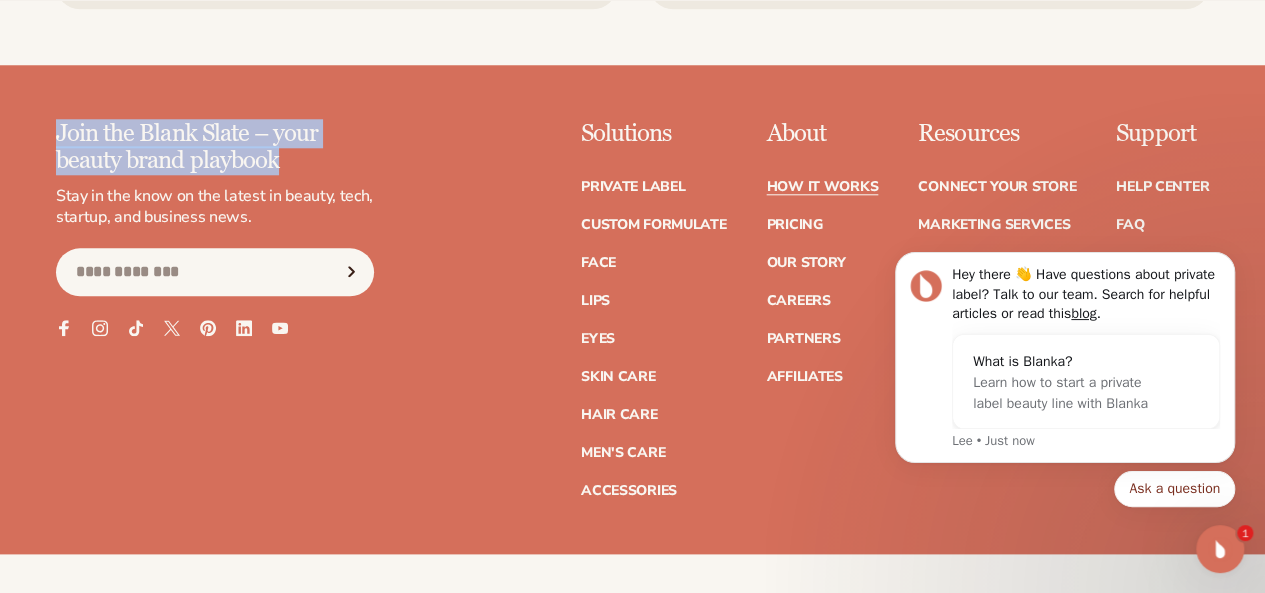 drag, startPoint x: 152, startPoint y: 203, endPoint x: 9, endPoint y: 124, distance: 163.37074 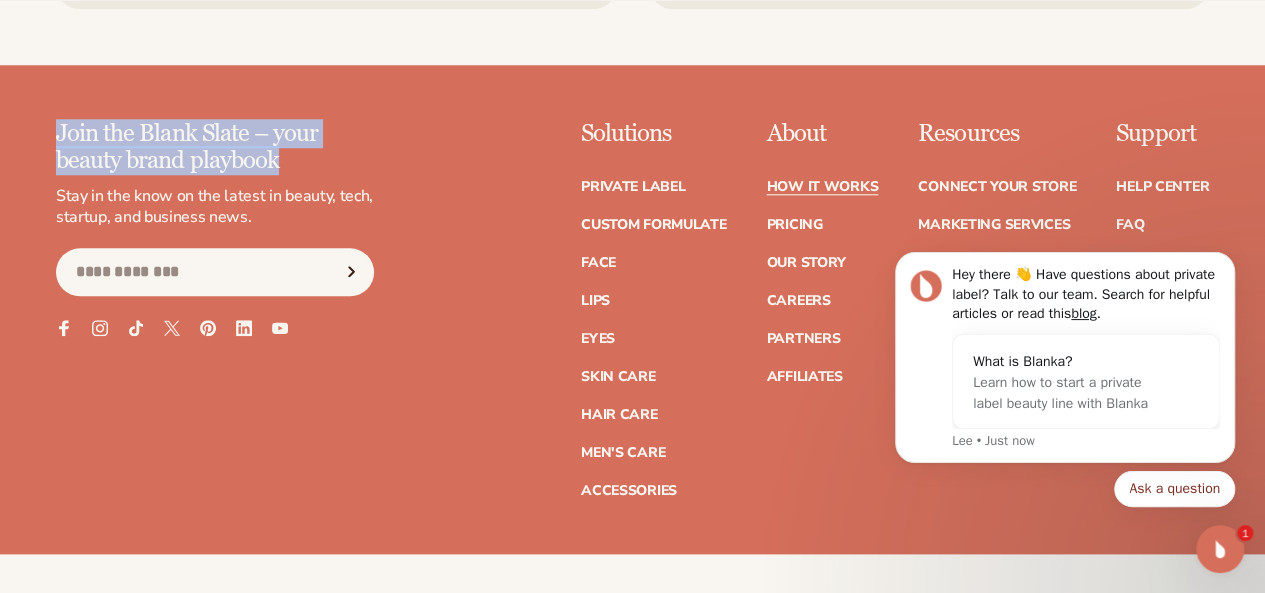 click on "Join the Blank Slate – your beauty brand playbook
Stay in the know on the latest in beauty, tech, startup, and business news.
Email
Facebook
Instagram
TikTok
X (Twitter)
Pinterest" at bounding box center [632, 337] 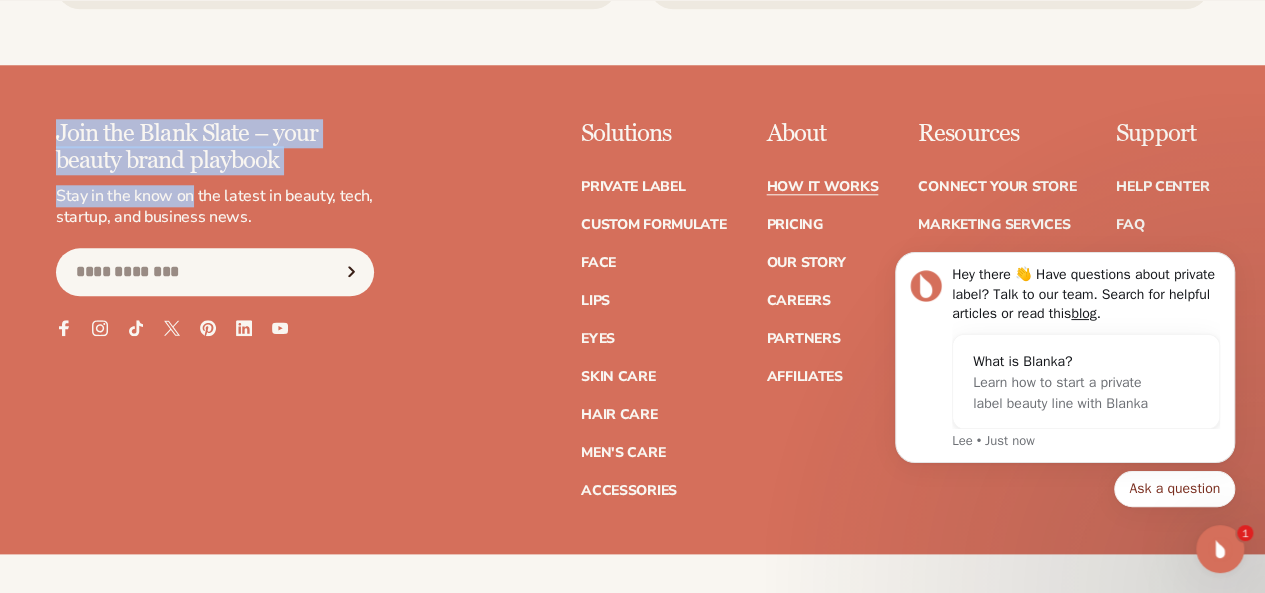 drag, startPoint x: 9, startPoint y: 124, endPoint x: 213, endPoint y: 229, distance: 229.43626 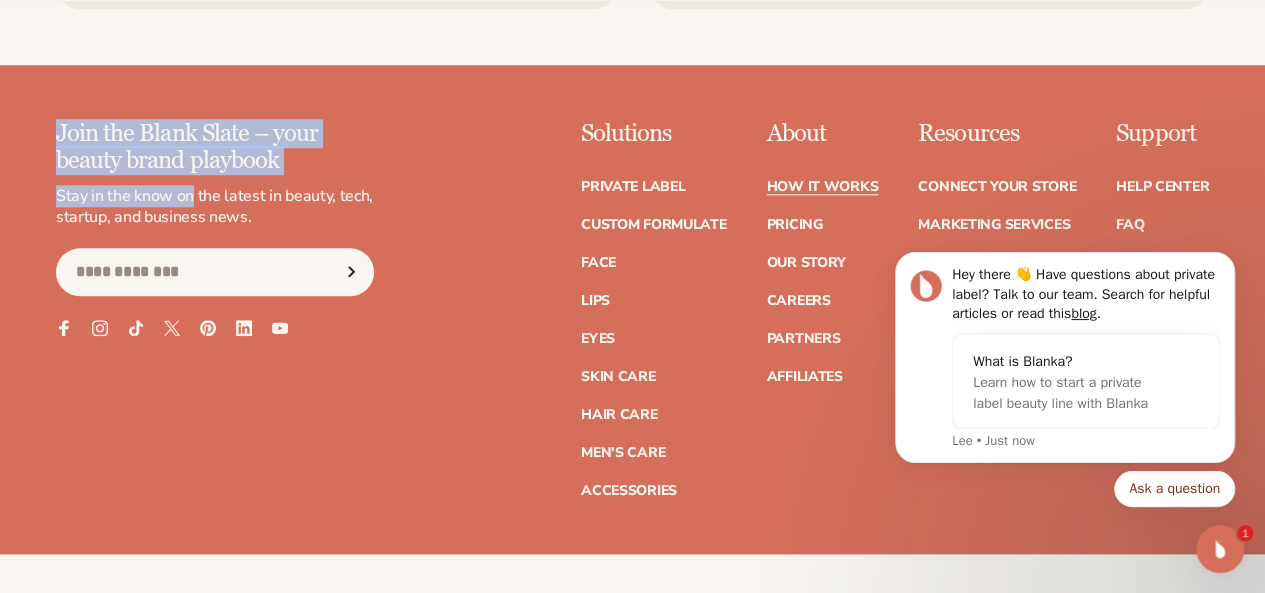 click on "Join the Blank Slate – your beauty brand playbook
Stay in the know on the latest in beauty, tech, startup, and business news.
Email
Facebook
Instagram
TikTok
X (Twitter)
Pinterest" at bounding box center [632, 337] 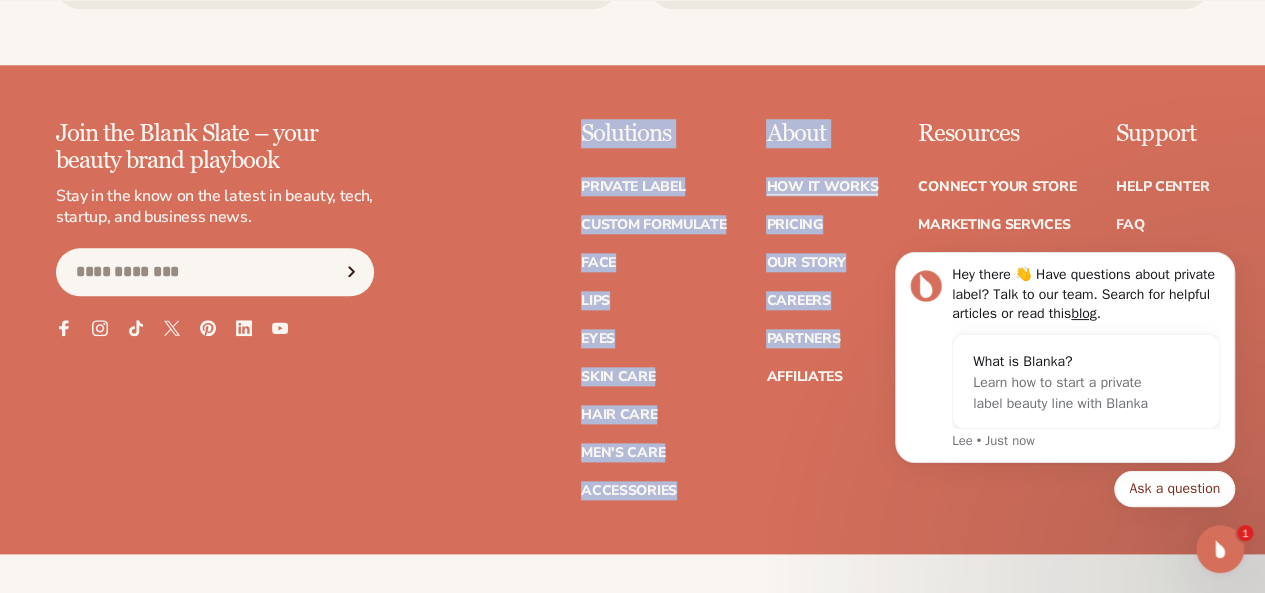 drag, startPoint x: 318, startPoint y: 127, endPoint x: 576, endPoint y: 484, distance: 440.46906 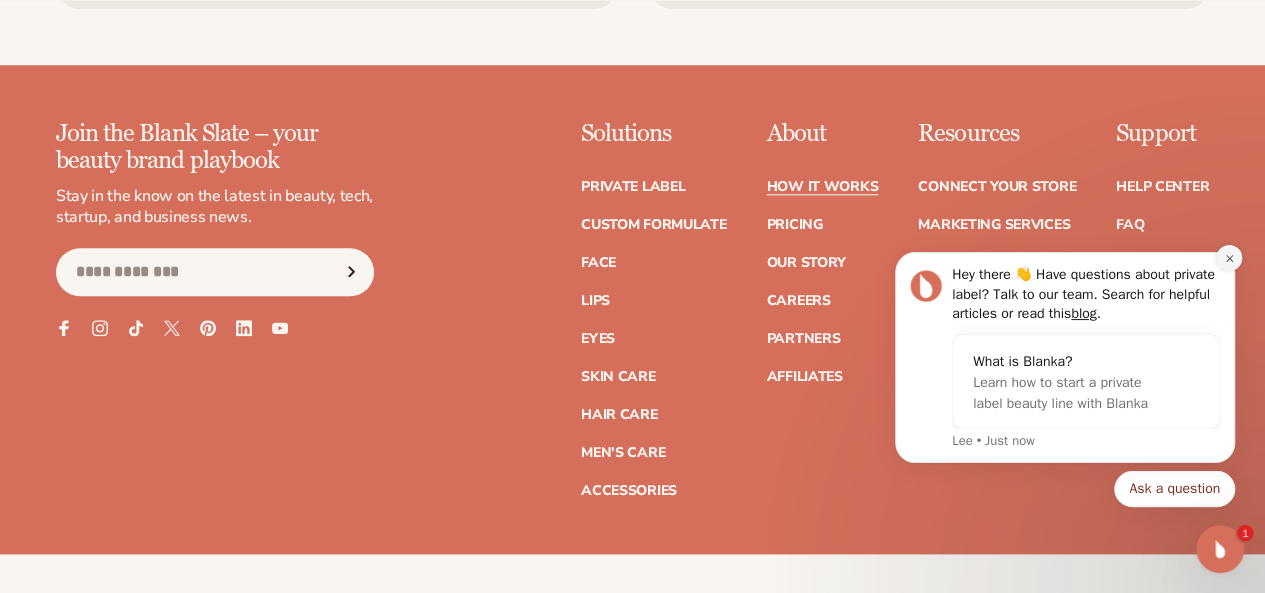 click 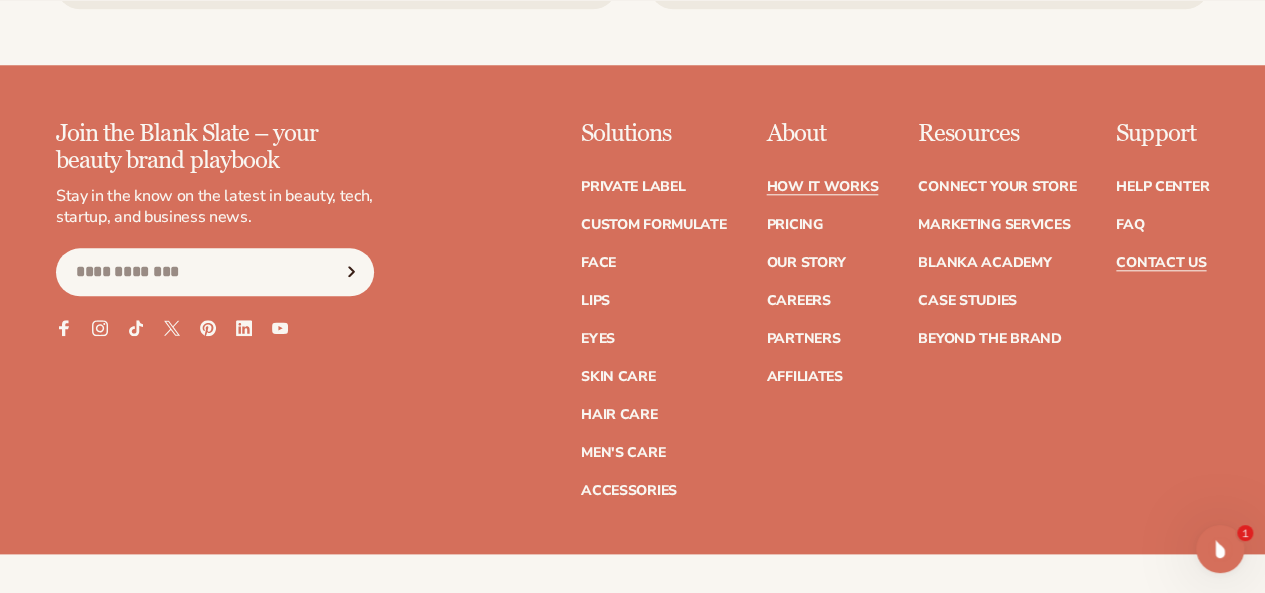 click on "Contact Us" at bounding box center [1161, 263] 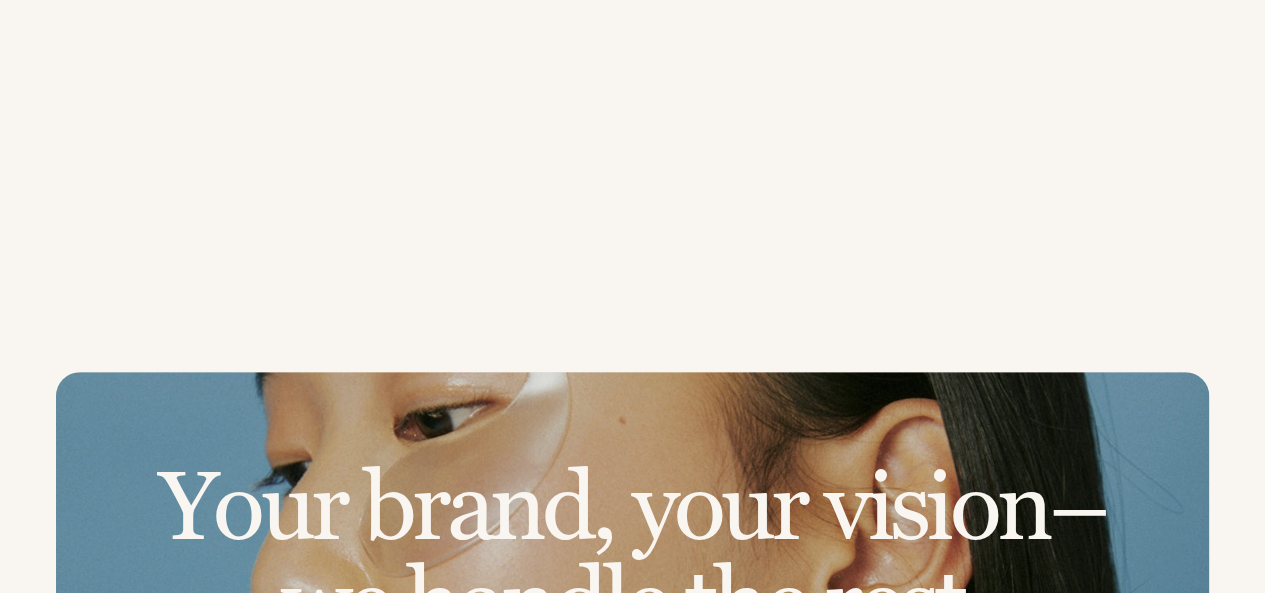 scroll, scrollTop: 100, scrollLeft: 0, axis: vertical 